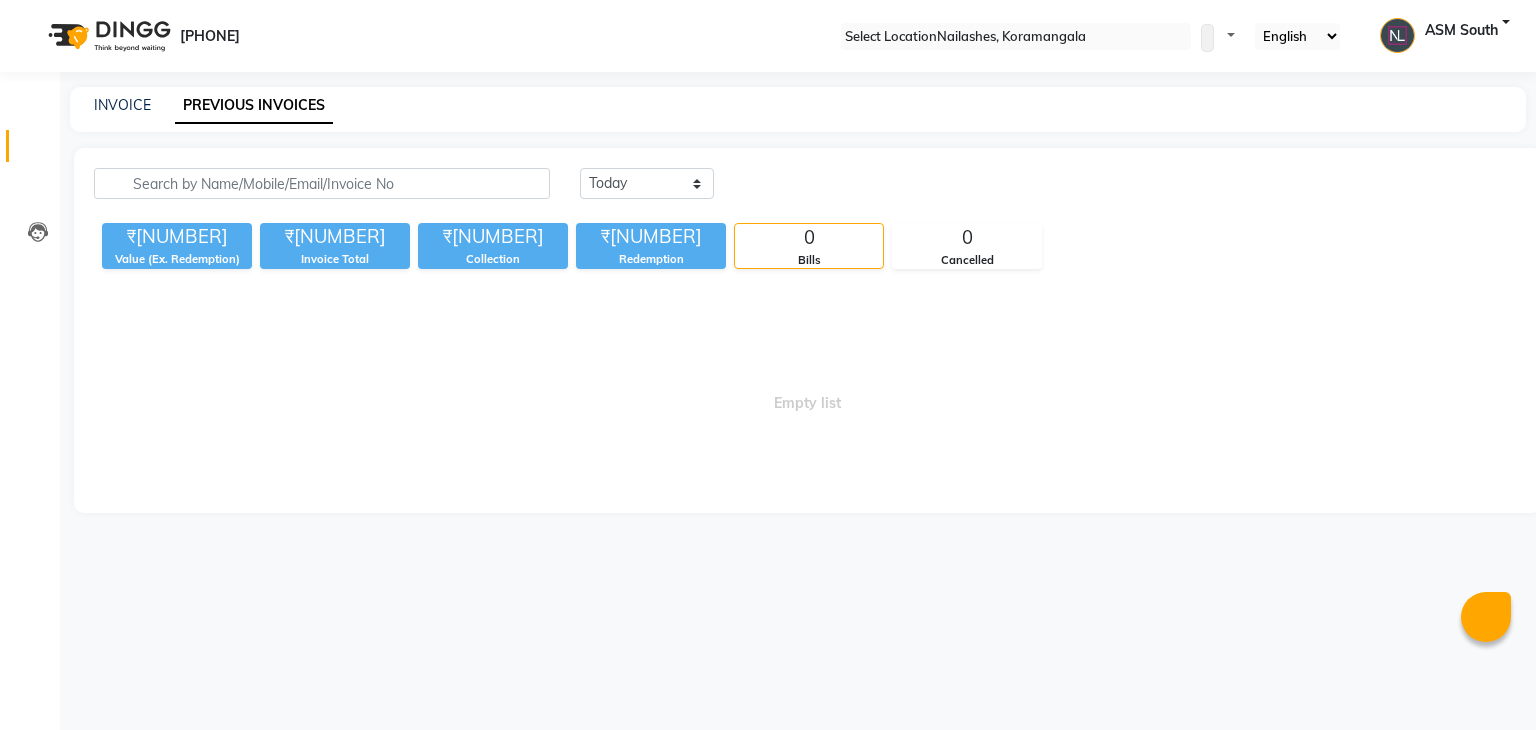 scroll, scrollTop: 0, scrollLeft: 0, axis: both 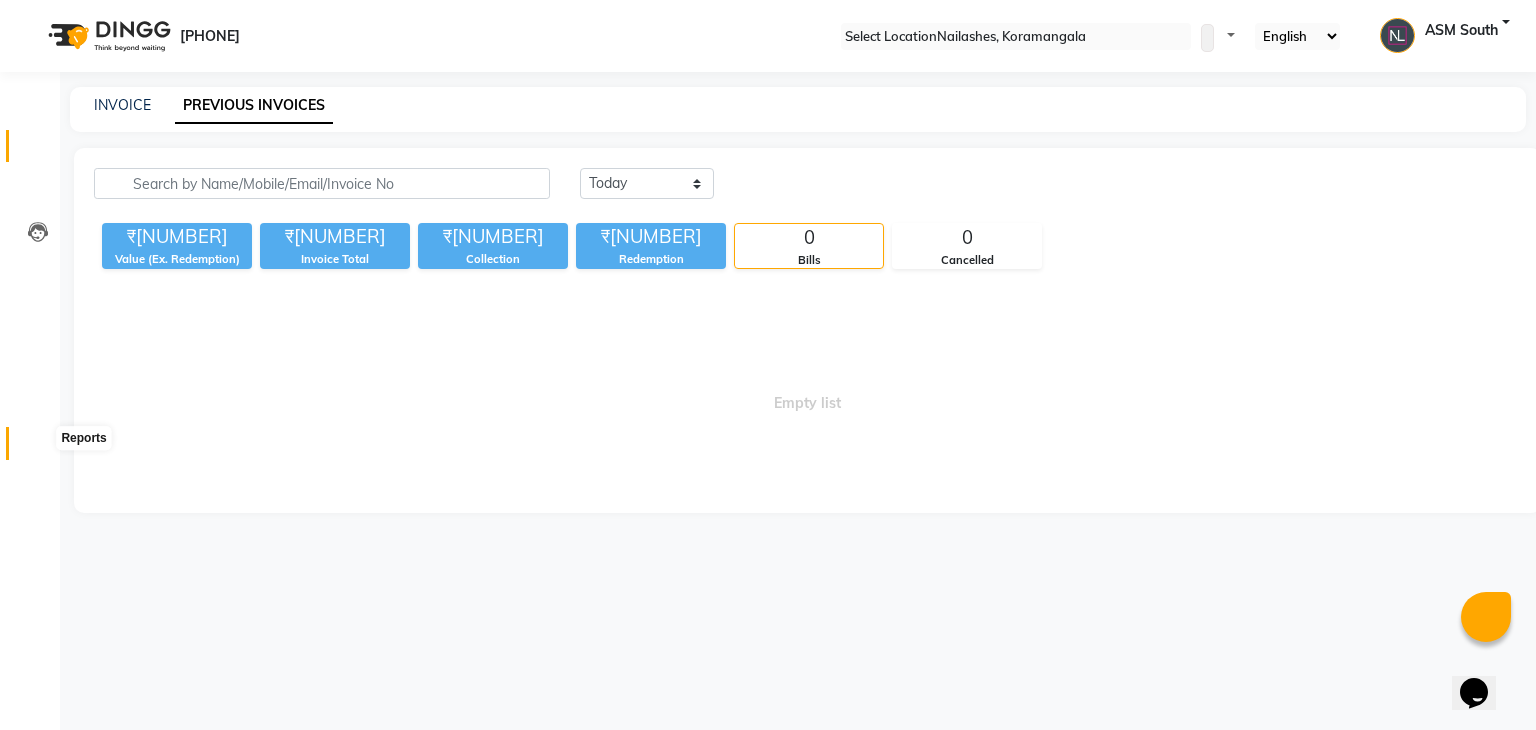 click at bounding box center (38, 448) 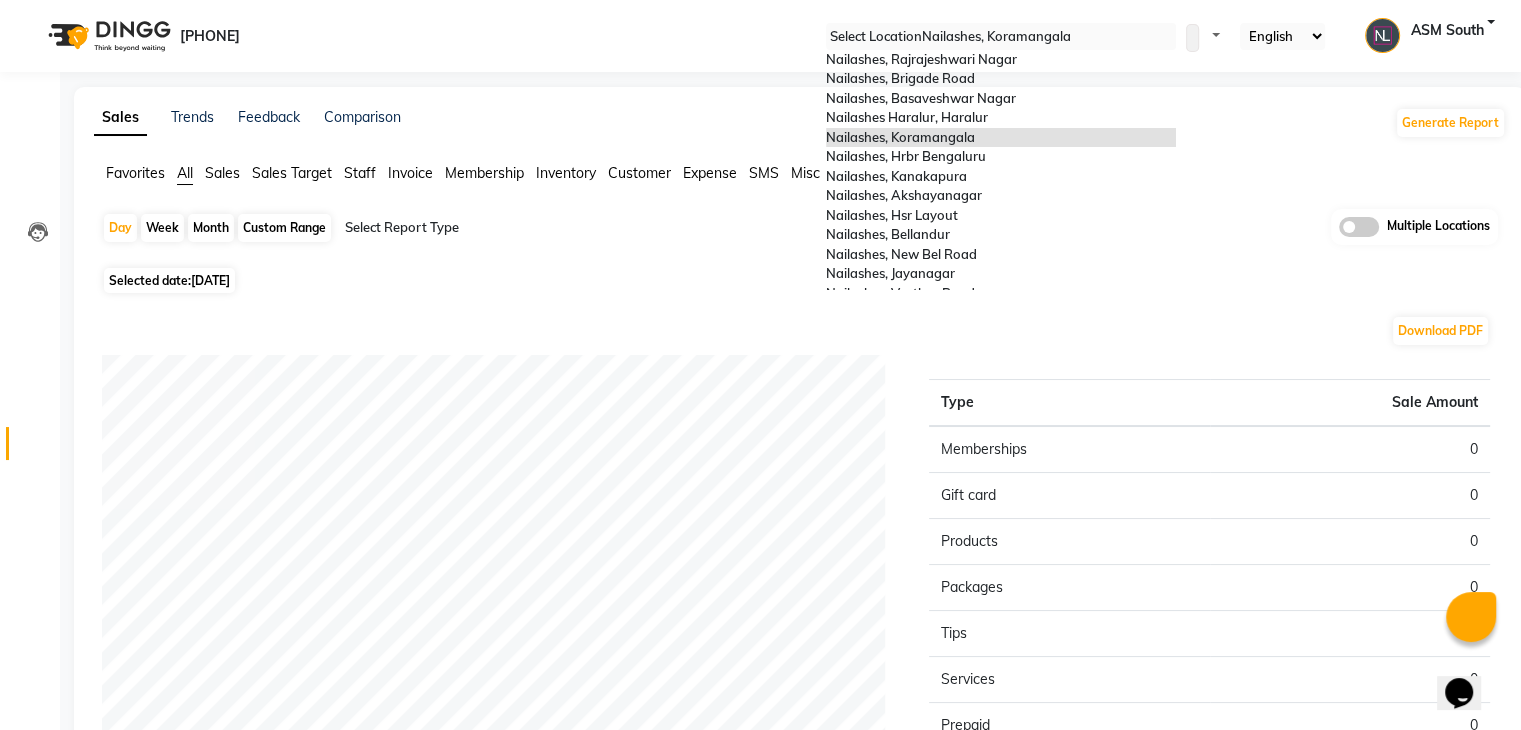 click at bounding box center [1001, 37] 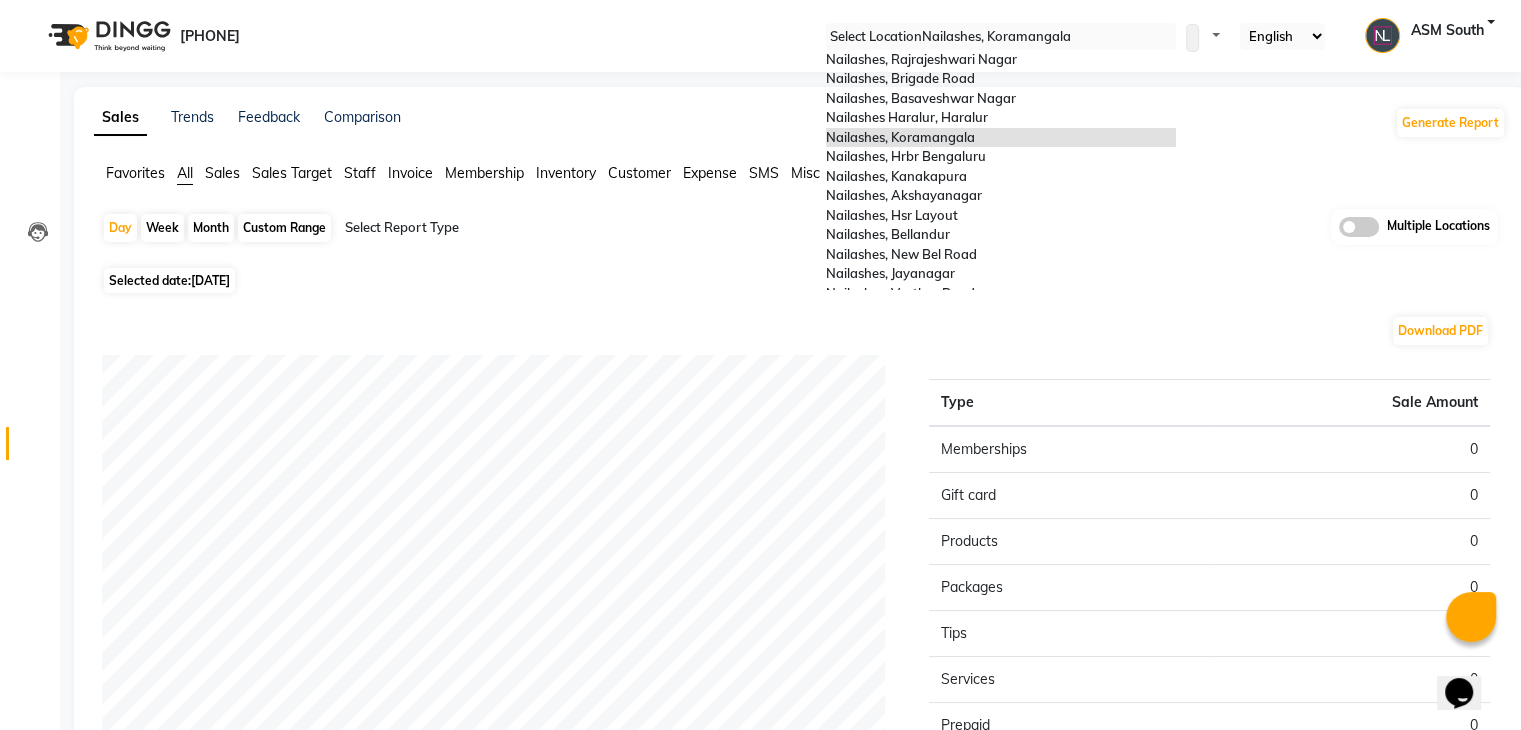 scroll, scrollTop: 470, scrollLeft: 0, axis: vertical 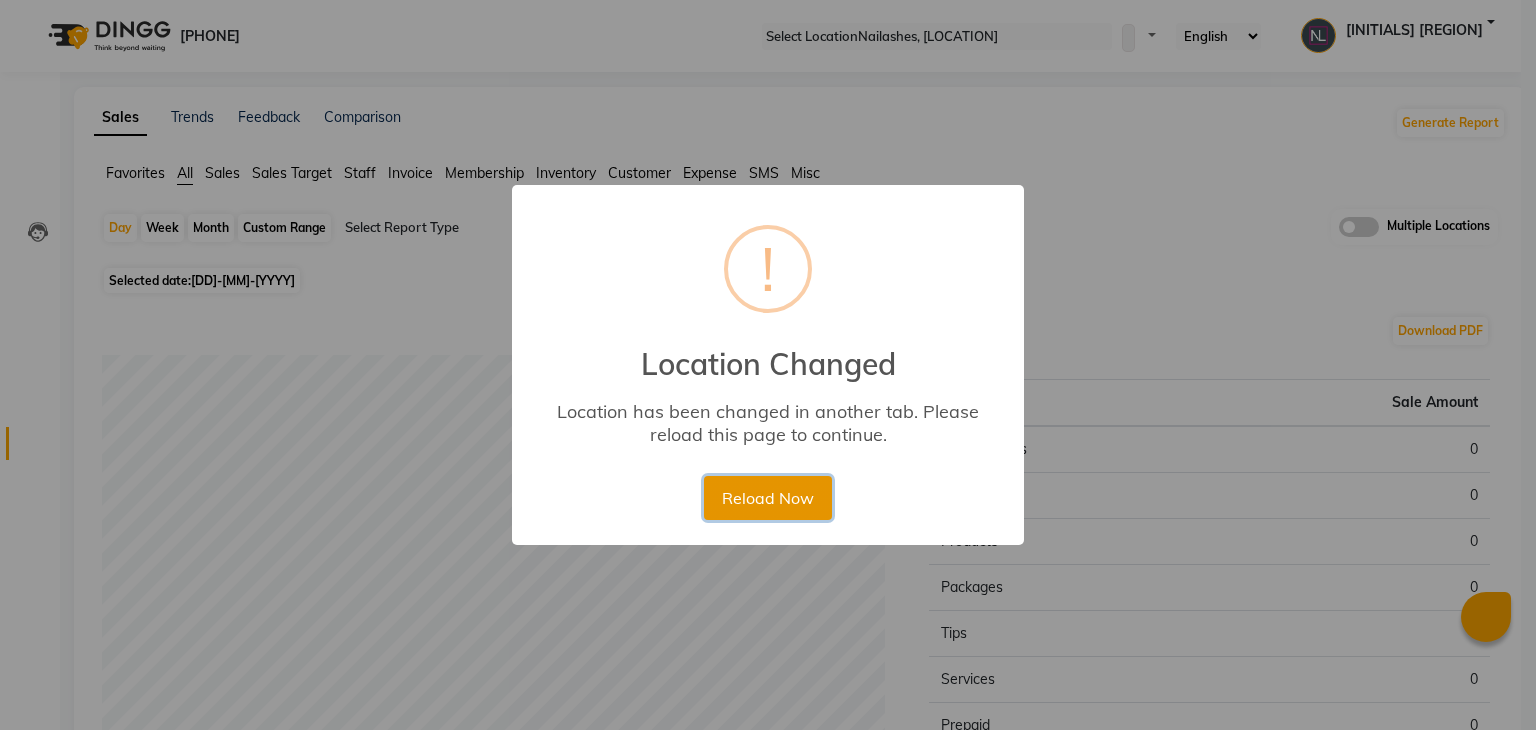click on "Reload Now" at bounding box center [767, 498] 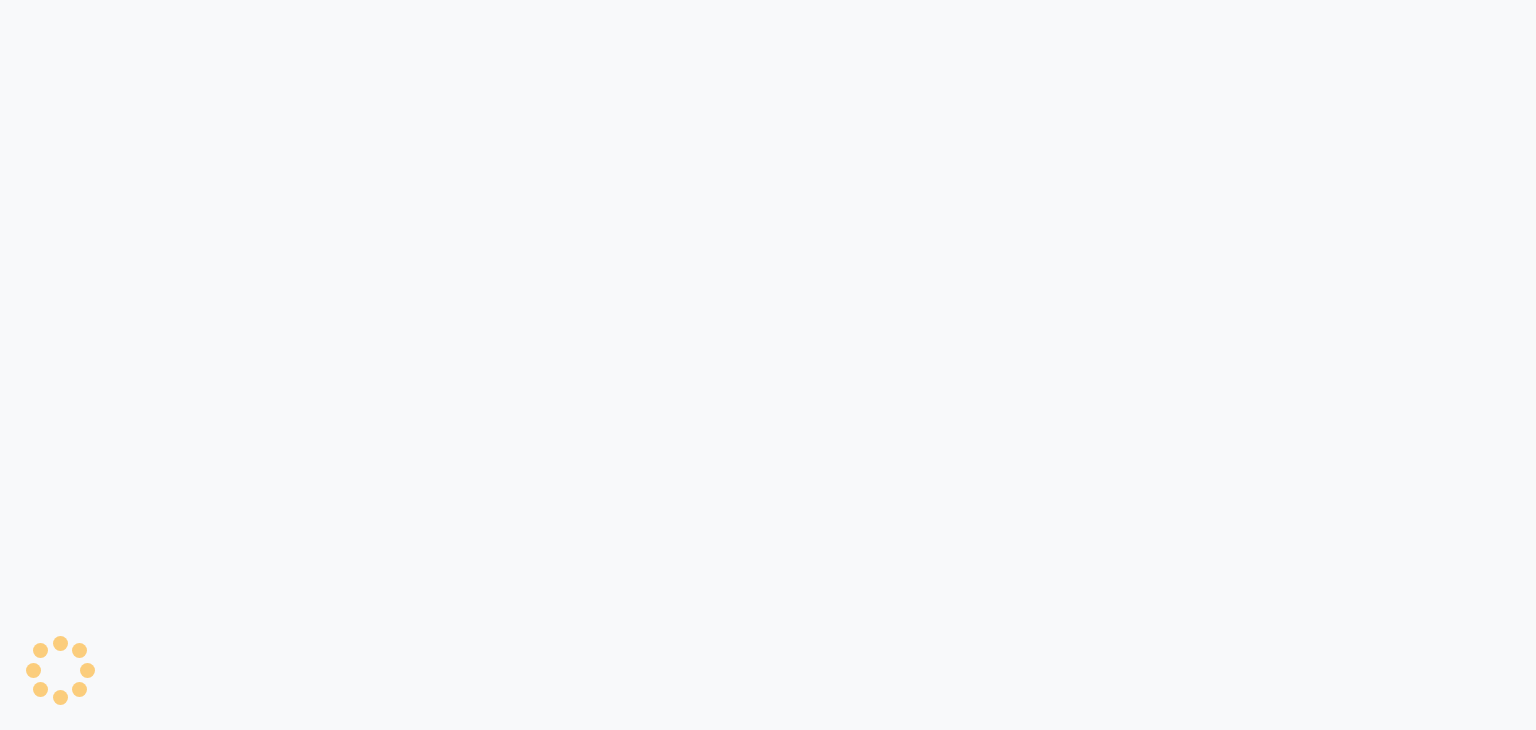 scroll, scrollTop: 0, scrollLeft: 0, axis: both 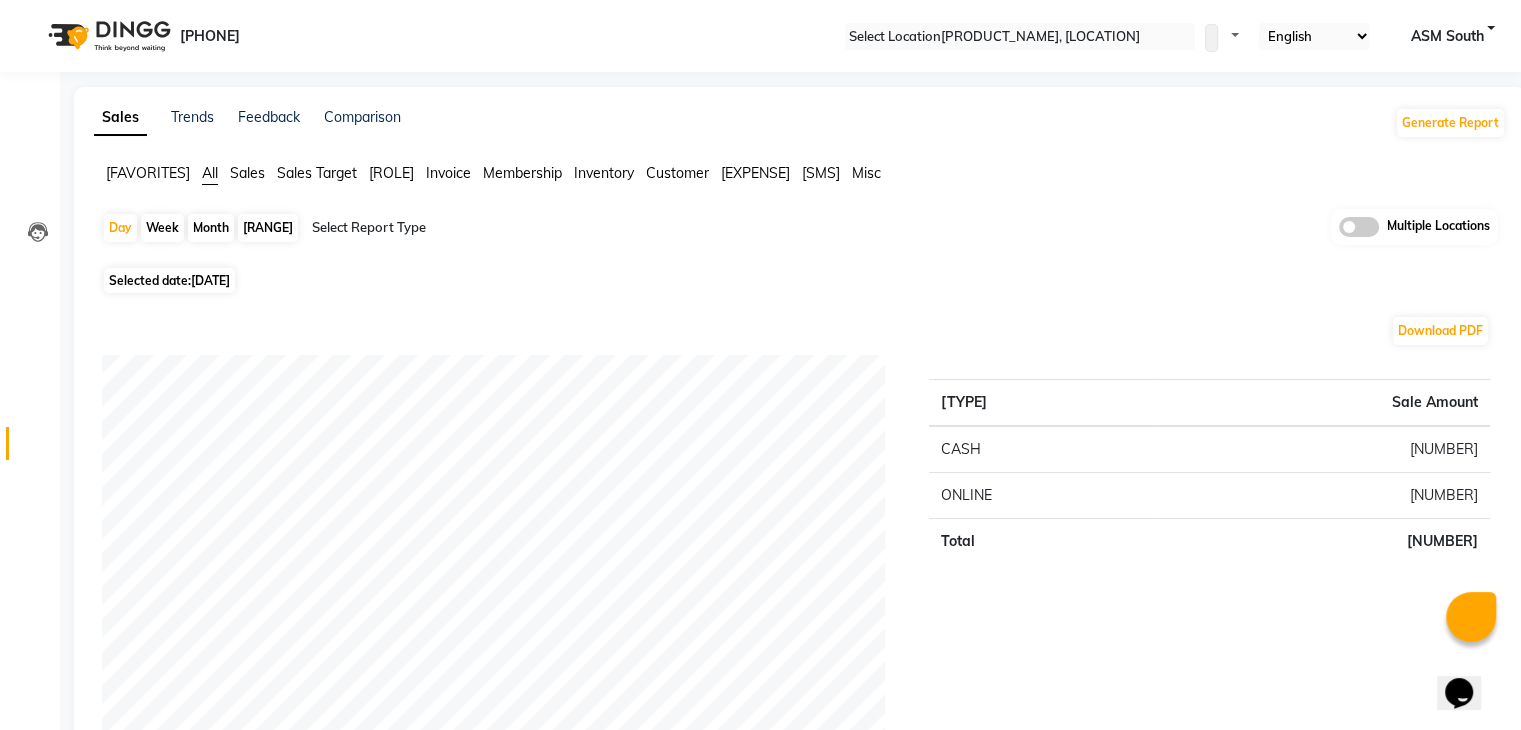 click on "Month" at bounding box center [211, 228] 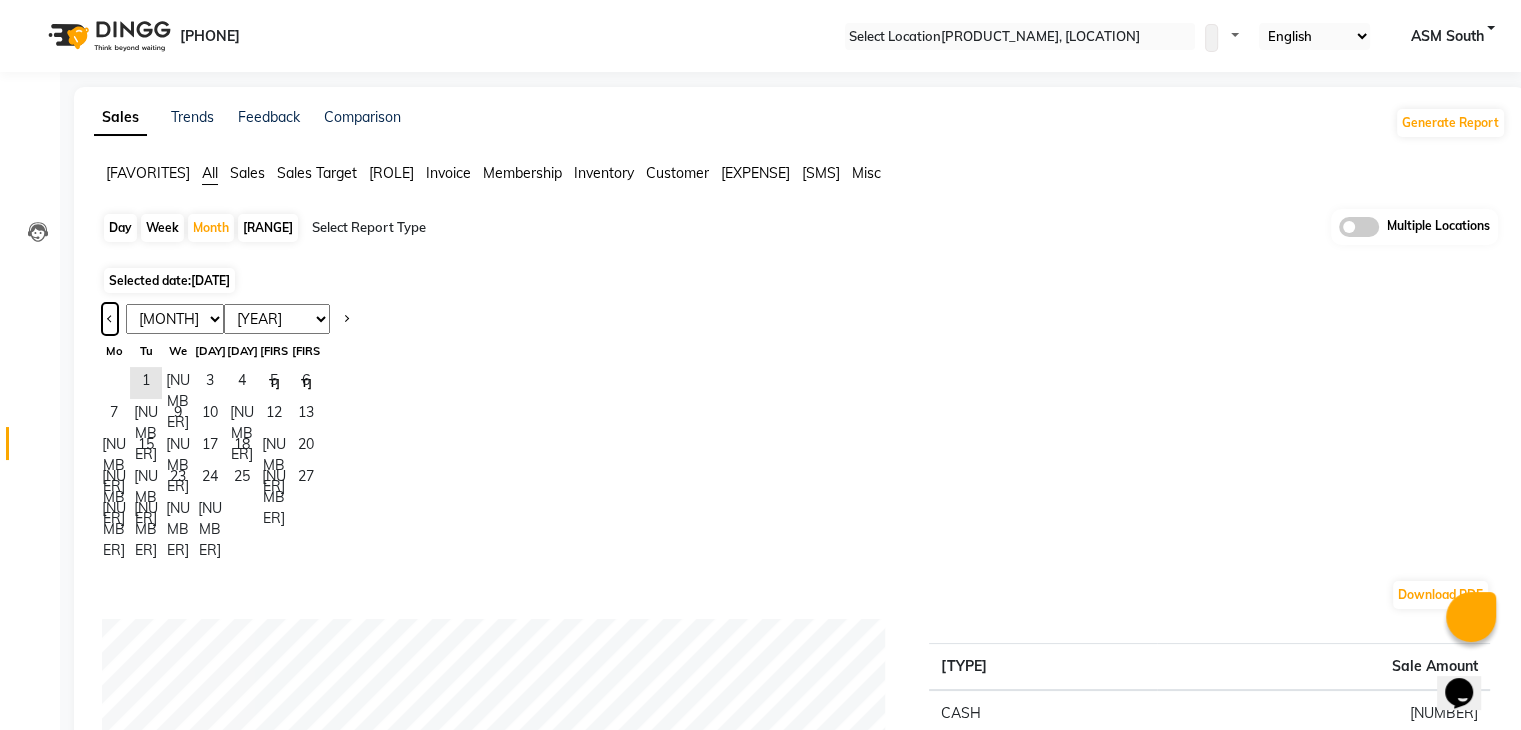click at bounding box center [110, 319] 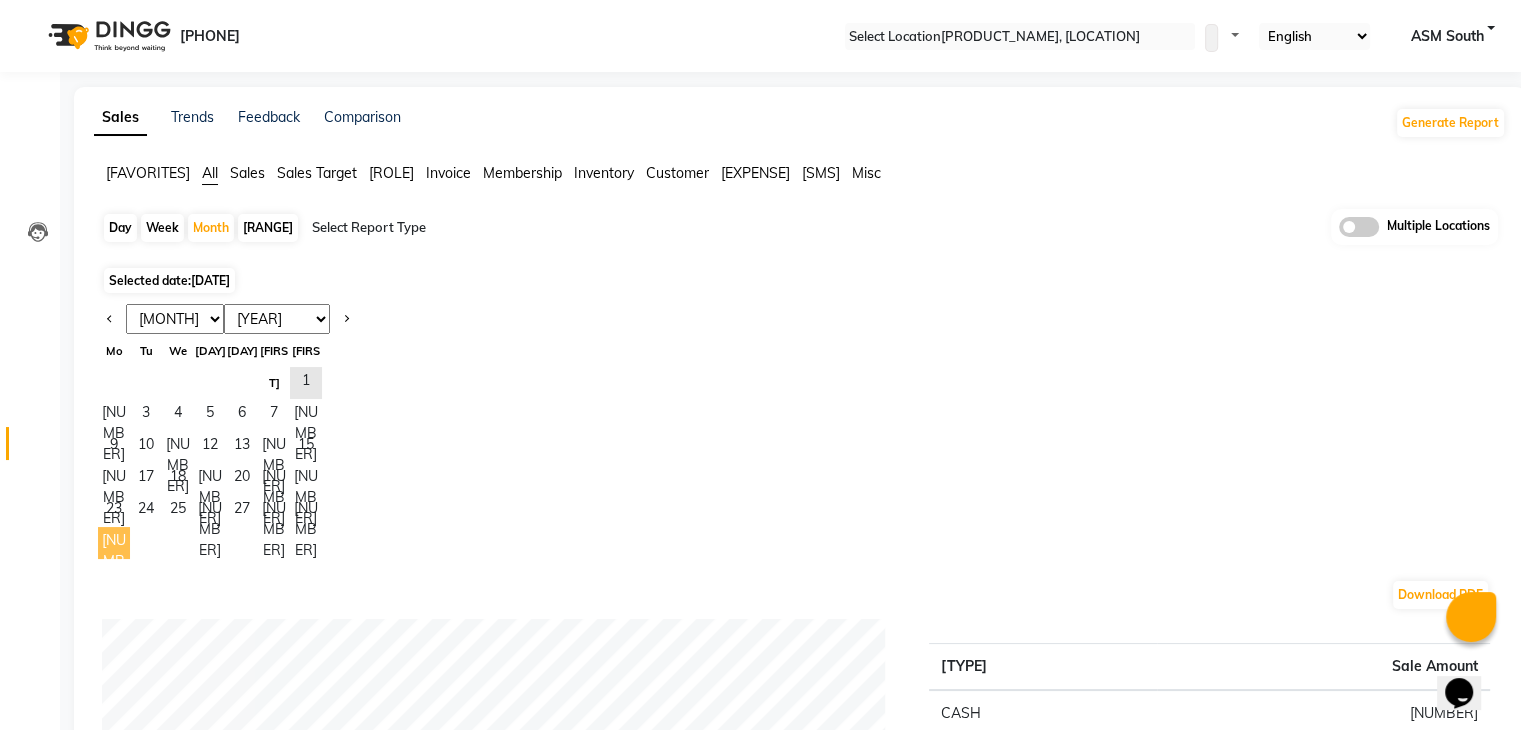 click on "[NUMBER]" at bounding box center (114, 543) 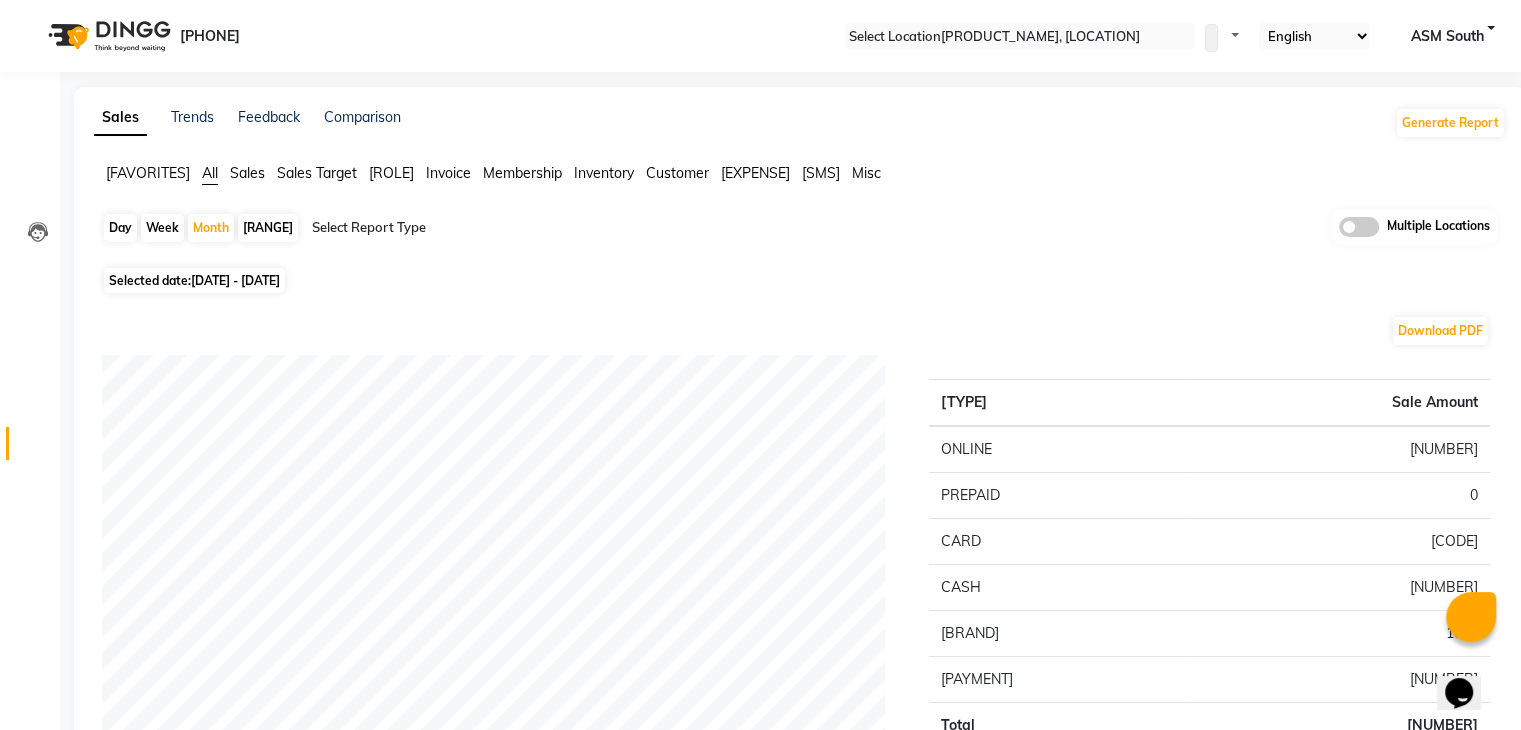 click on "[ROLE]" at bounding box center (148, 173) 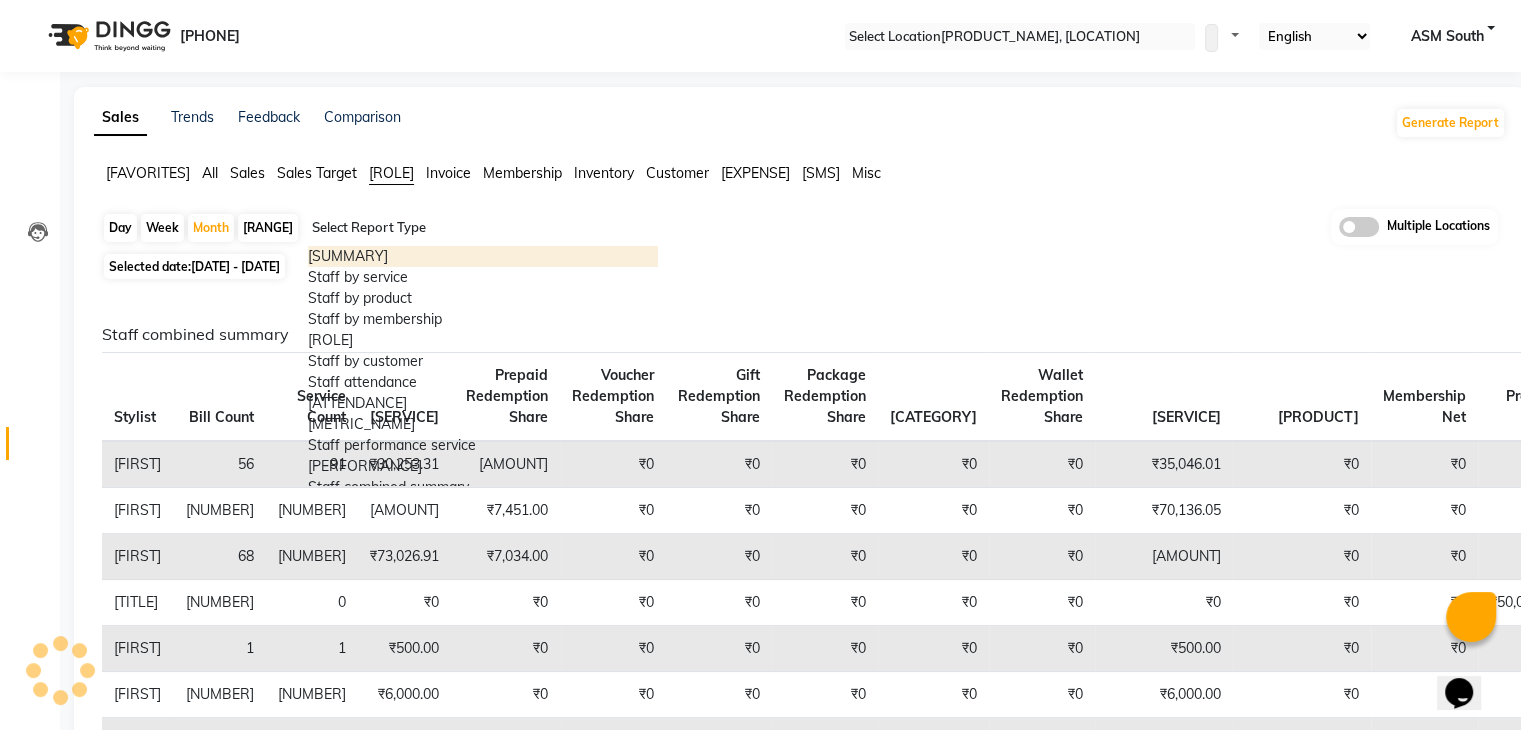 click on "Select Report Type" at bounding box center (483, 230) 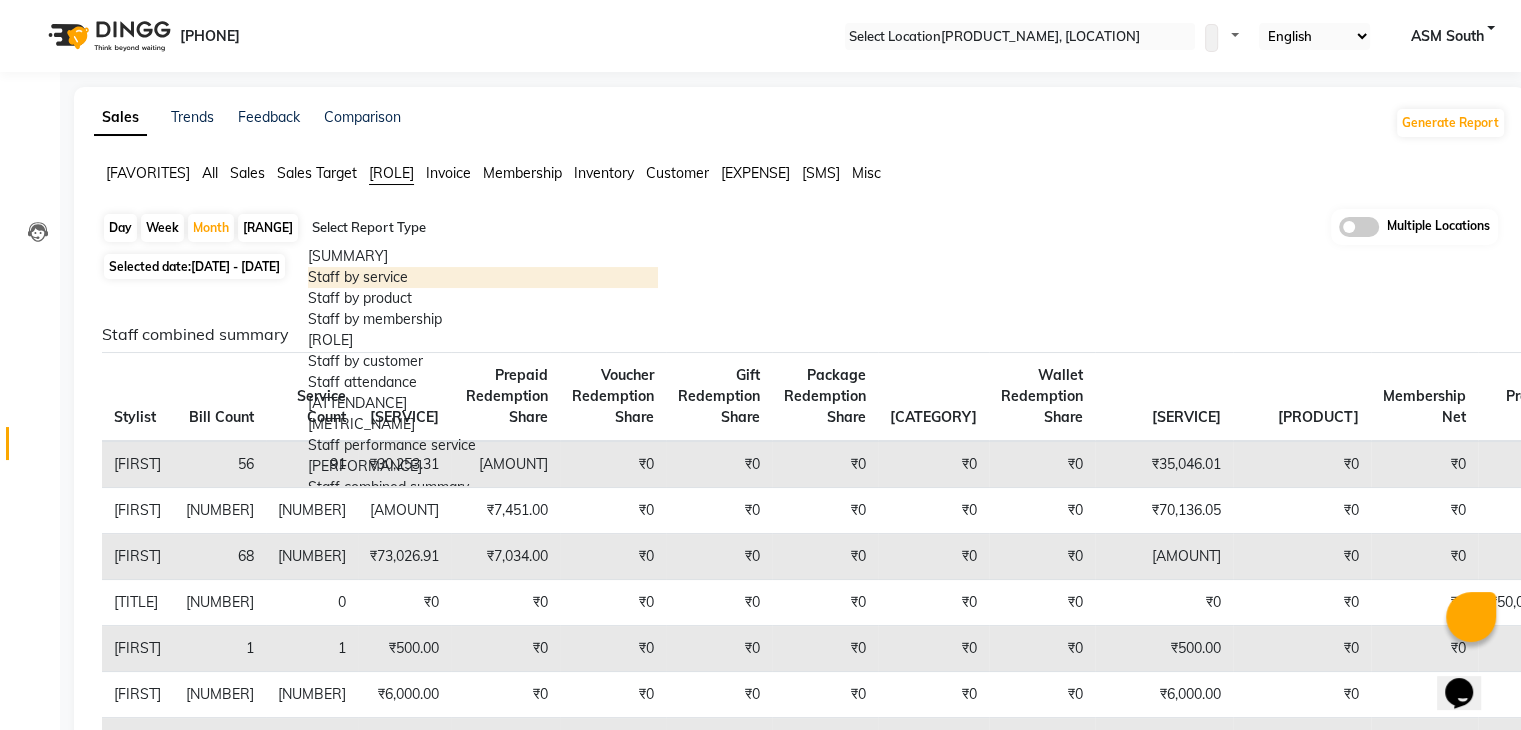 click on "Staff by service" at bounding box center [483, 277] 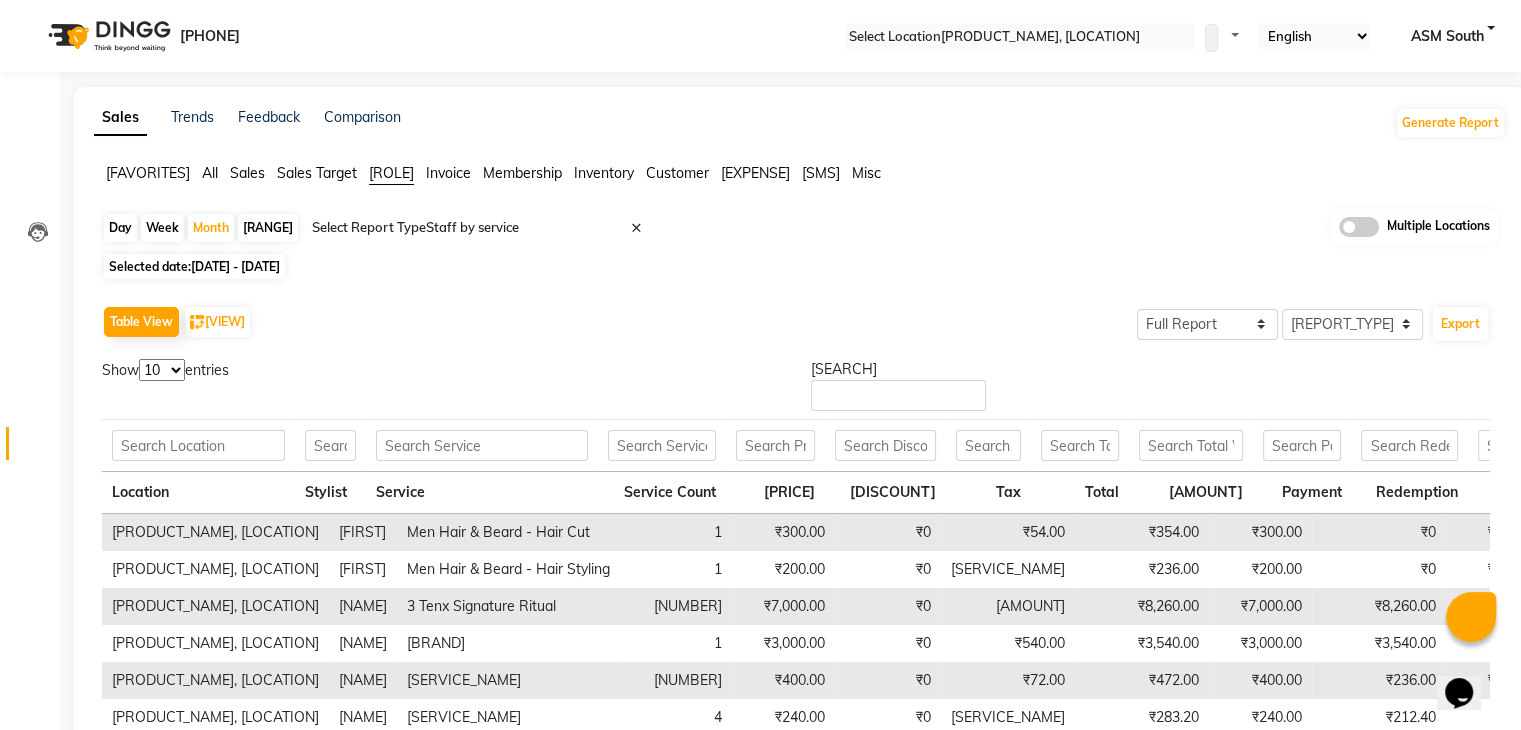 click on "[NUMBER] [NUMBER] [NUMBER] [NUMBER]" at bounding box center (162, 370) 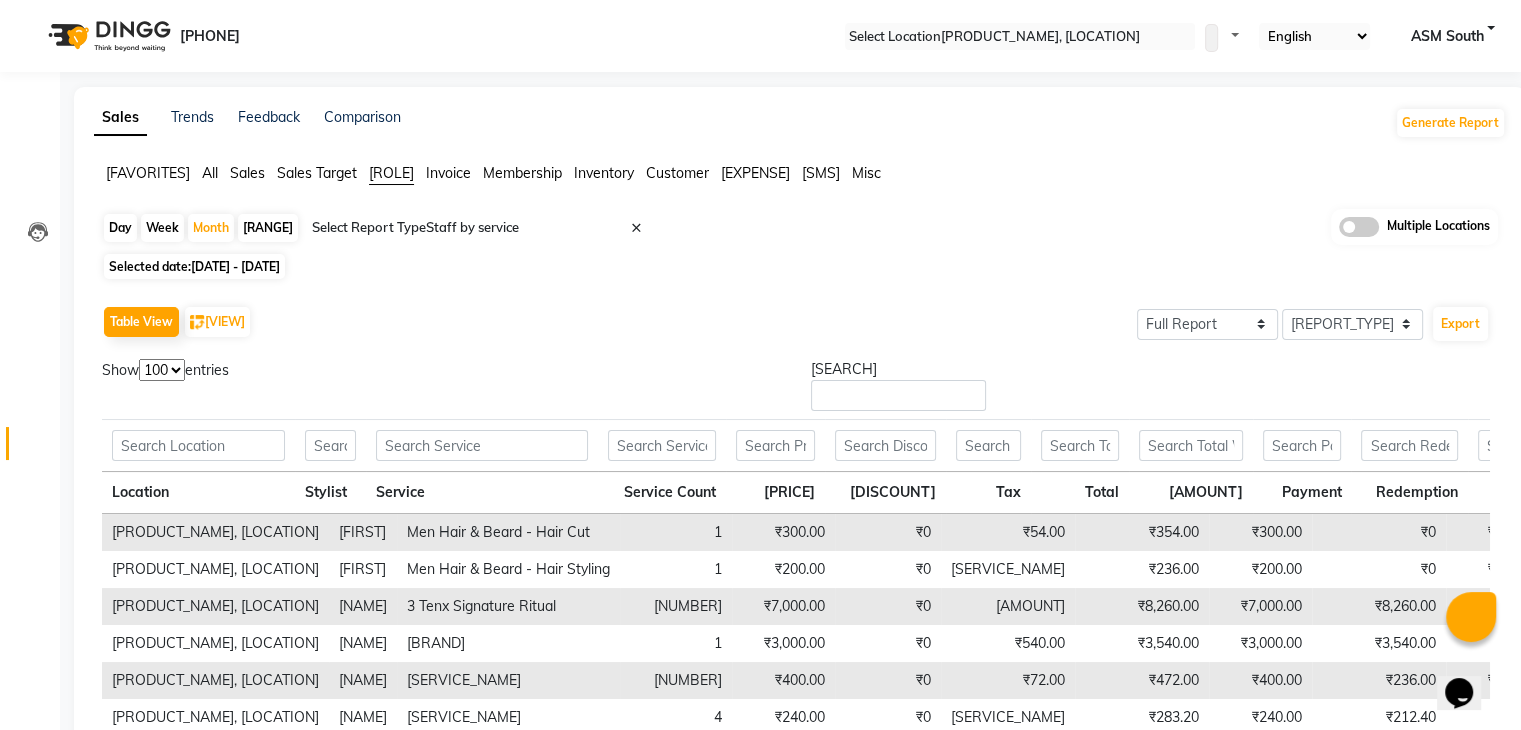 click on "[NUMBER] [NUMBER] [NUMBER] [NUMBER]" at bounding box center [162, 370] 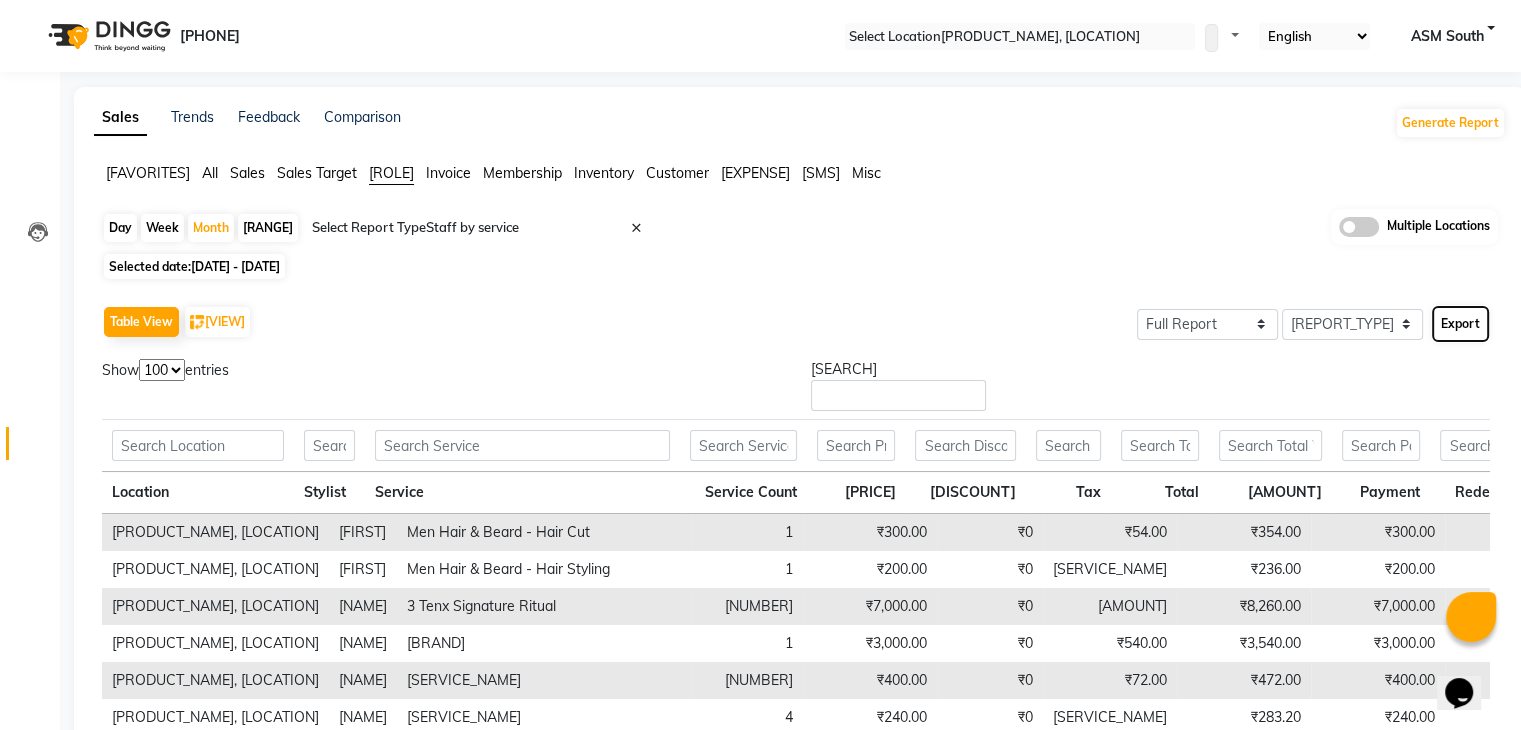 click on "Export" at bounding box center [1460, 324] 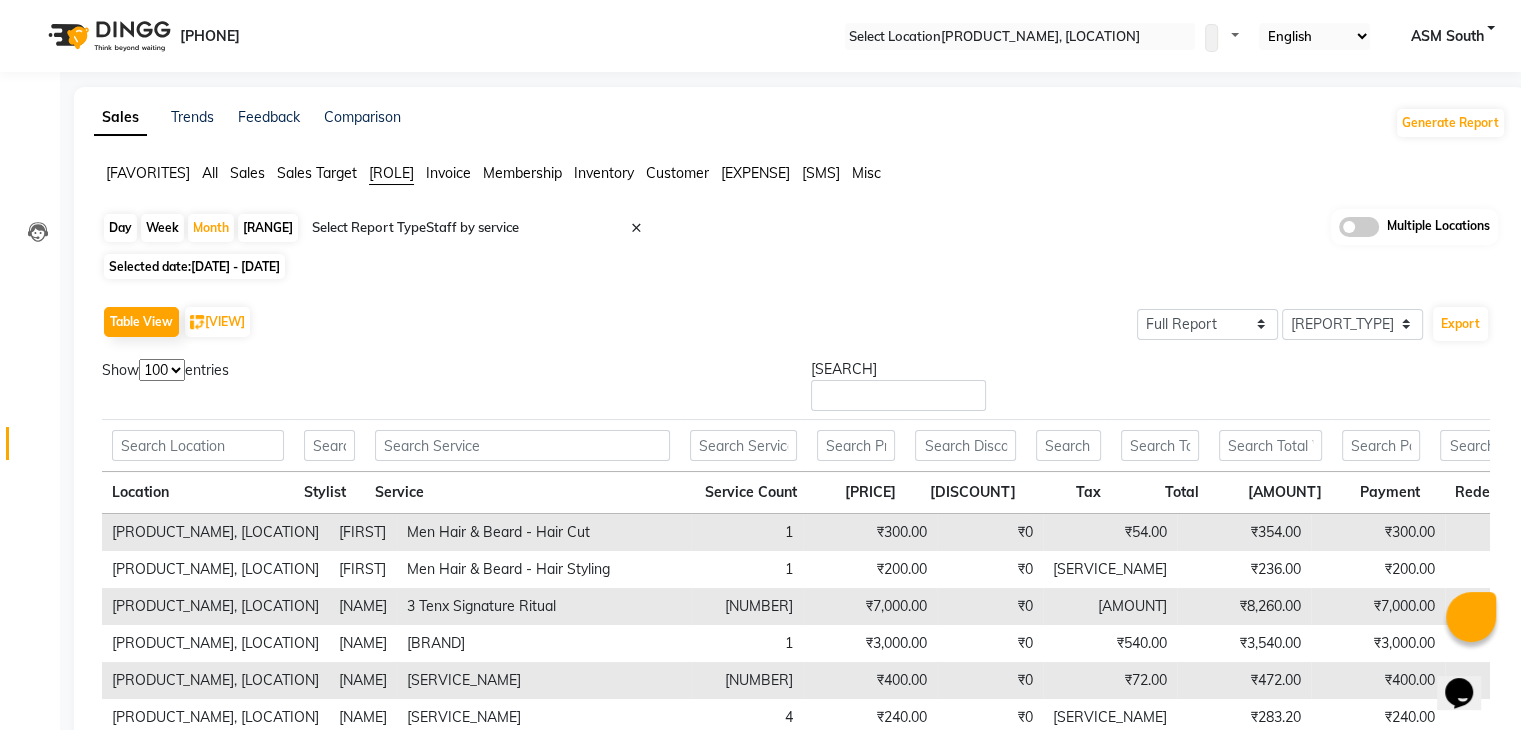 click on "[DATE] - [DATE]" at bounding box center (235, 266) 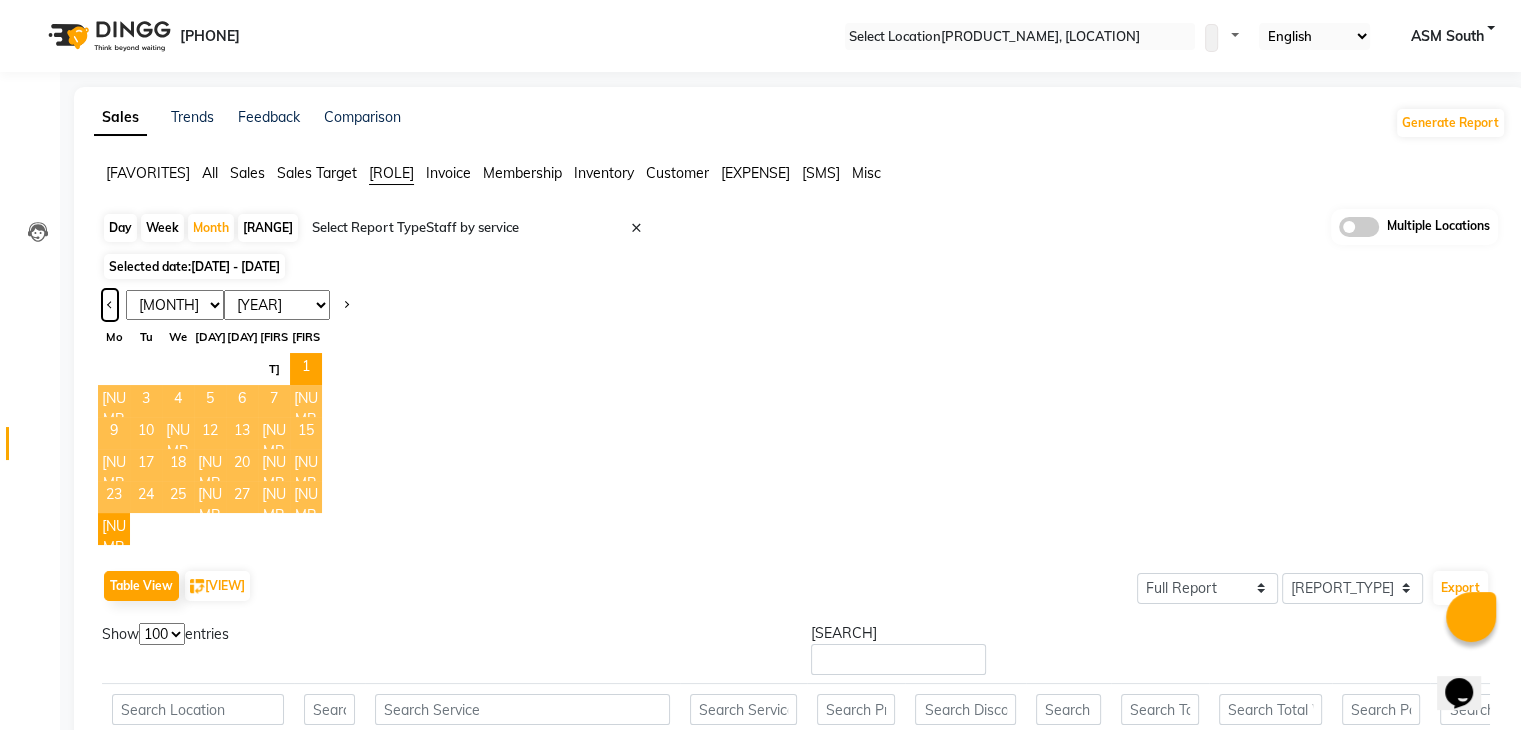 click at bounding box center (110, 305) 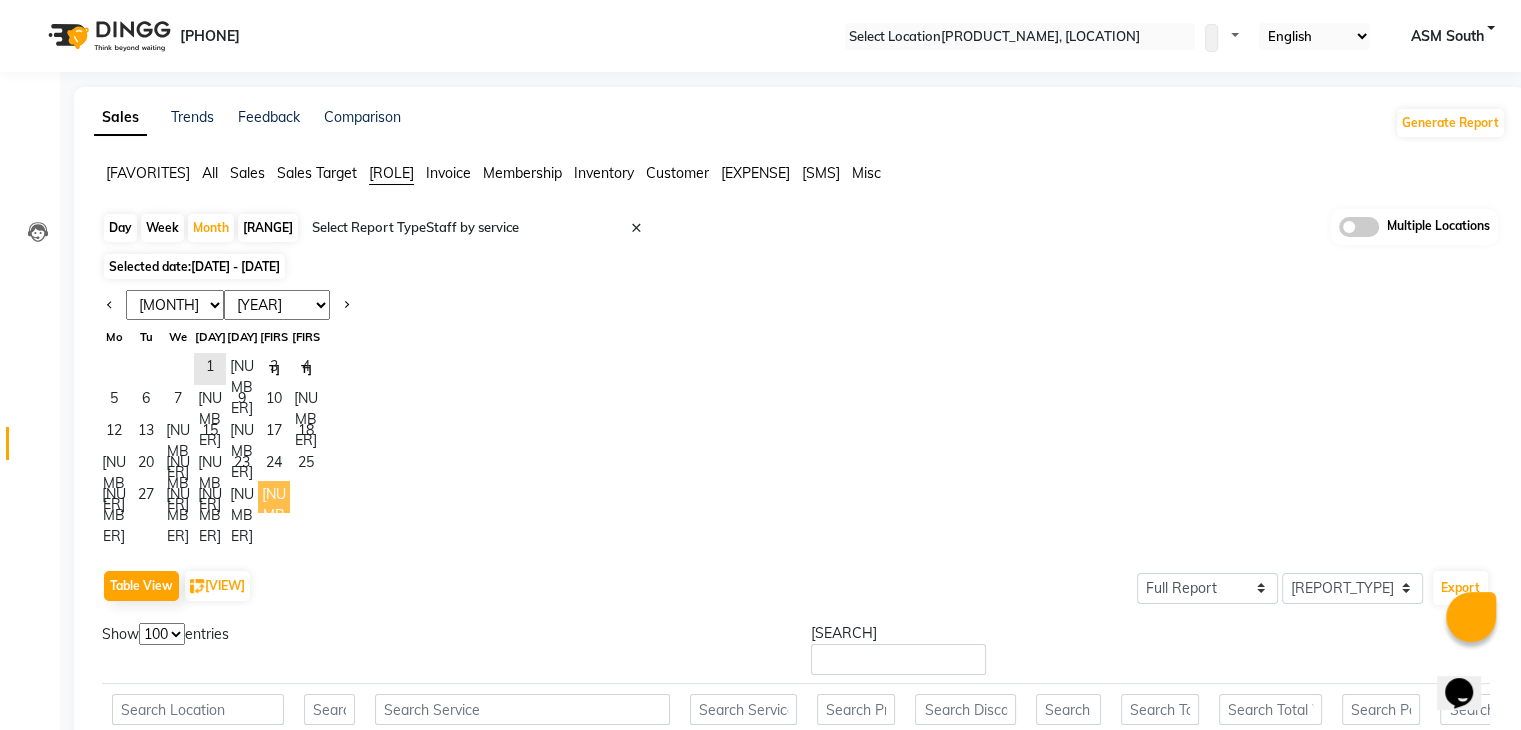 click on "[NUMBER]" at bounding box center (274, 497) 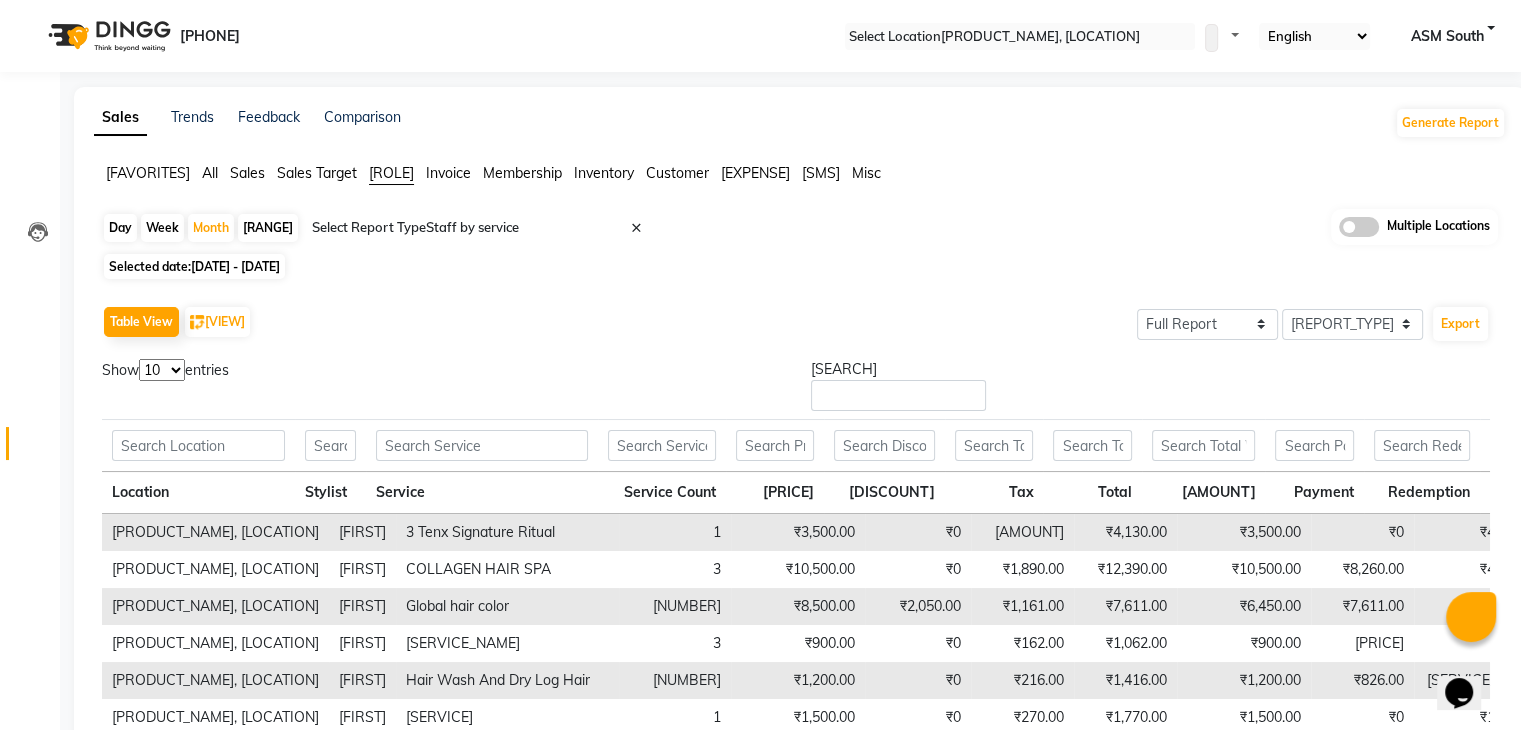 click on "[NUMBER] [NUMBER] [NUMBER] [NUMBER]" at bounding box center (162, 370) 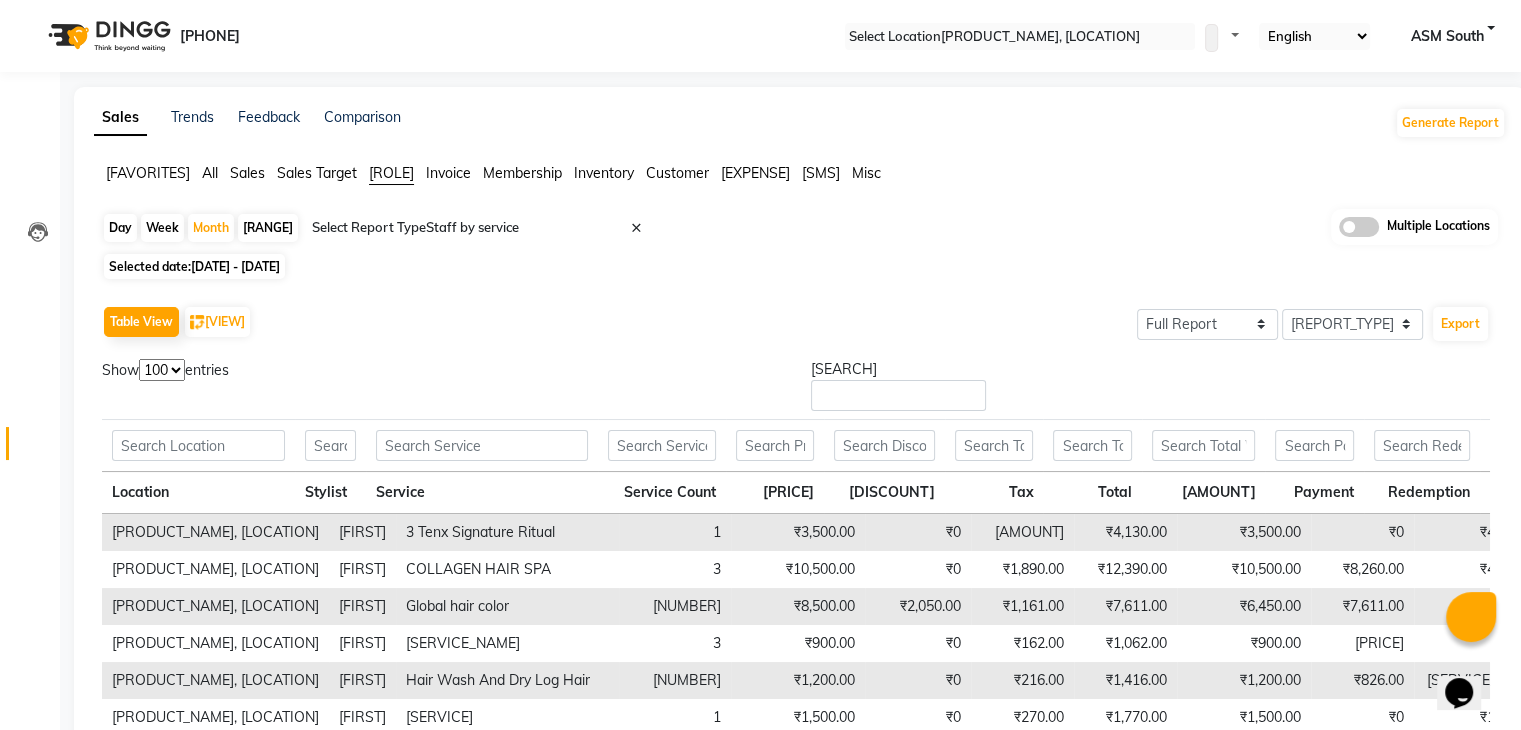 click on "[NUMBER] [NUMBER] [NUMBER] [NUMBER]" at bounding box center [162, 370] 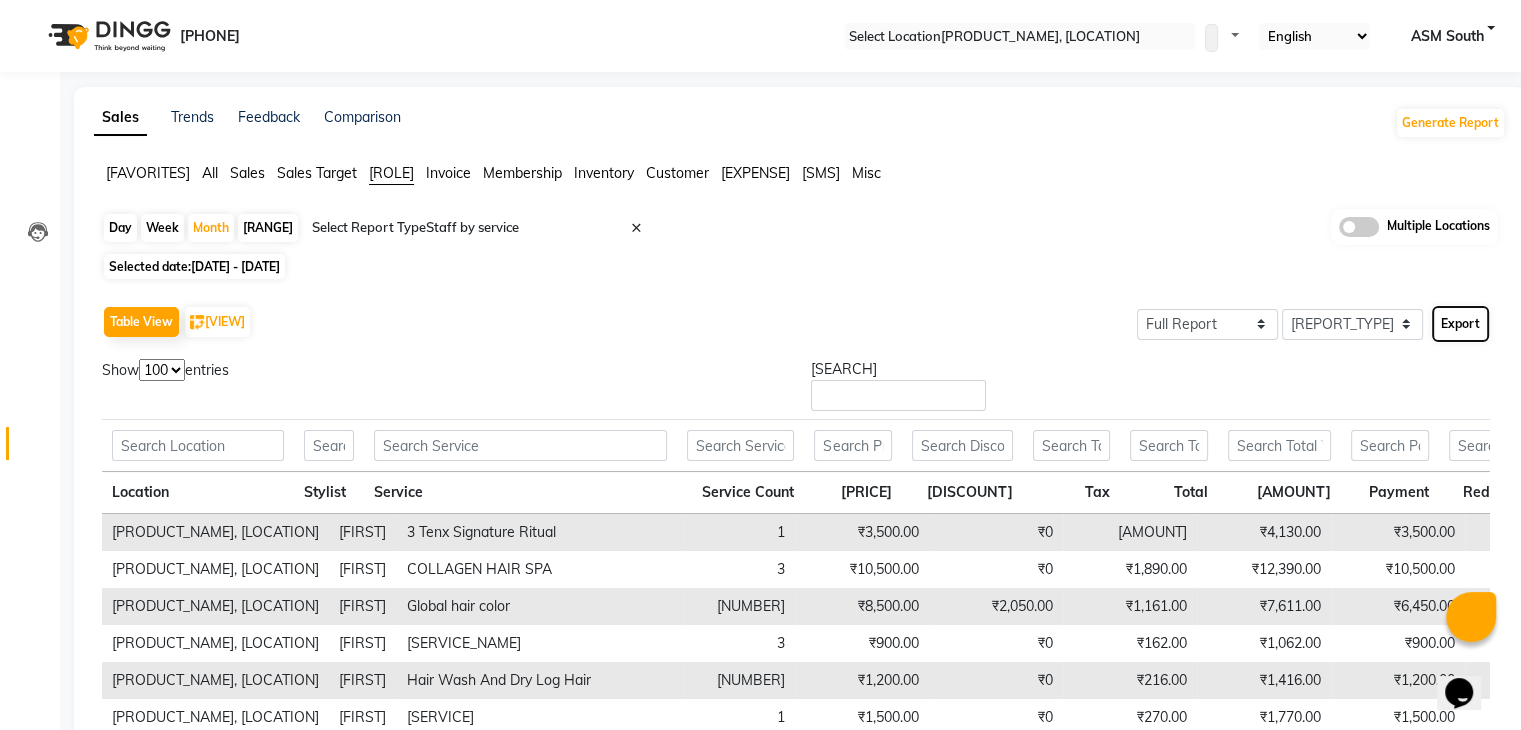 click on "Export" at bounding box center (1460, 324) 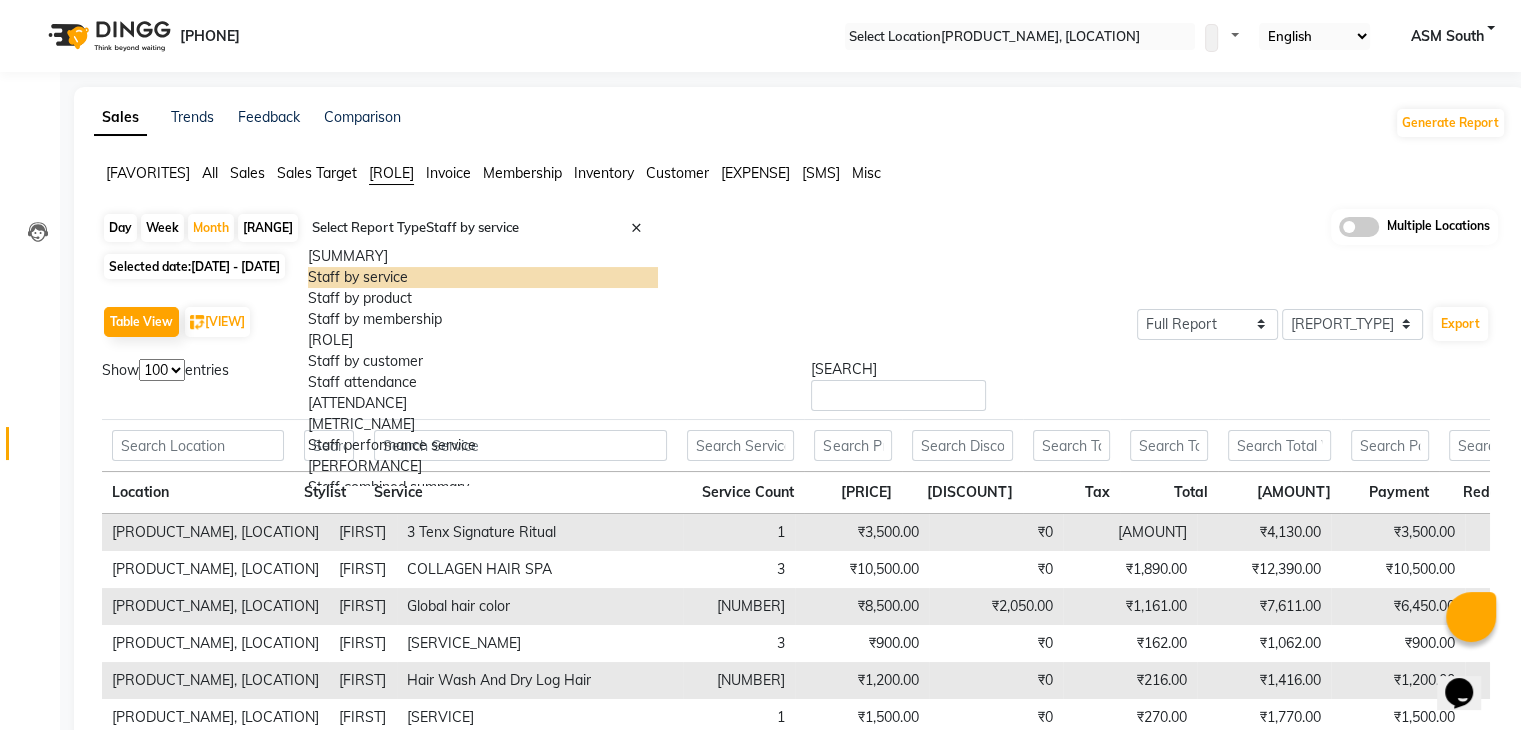 click at bounding box center [483, 228] 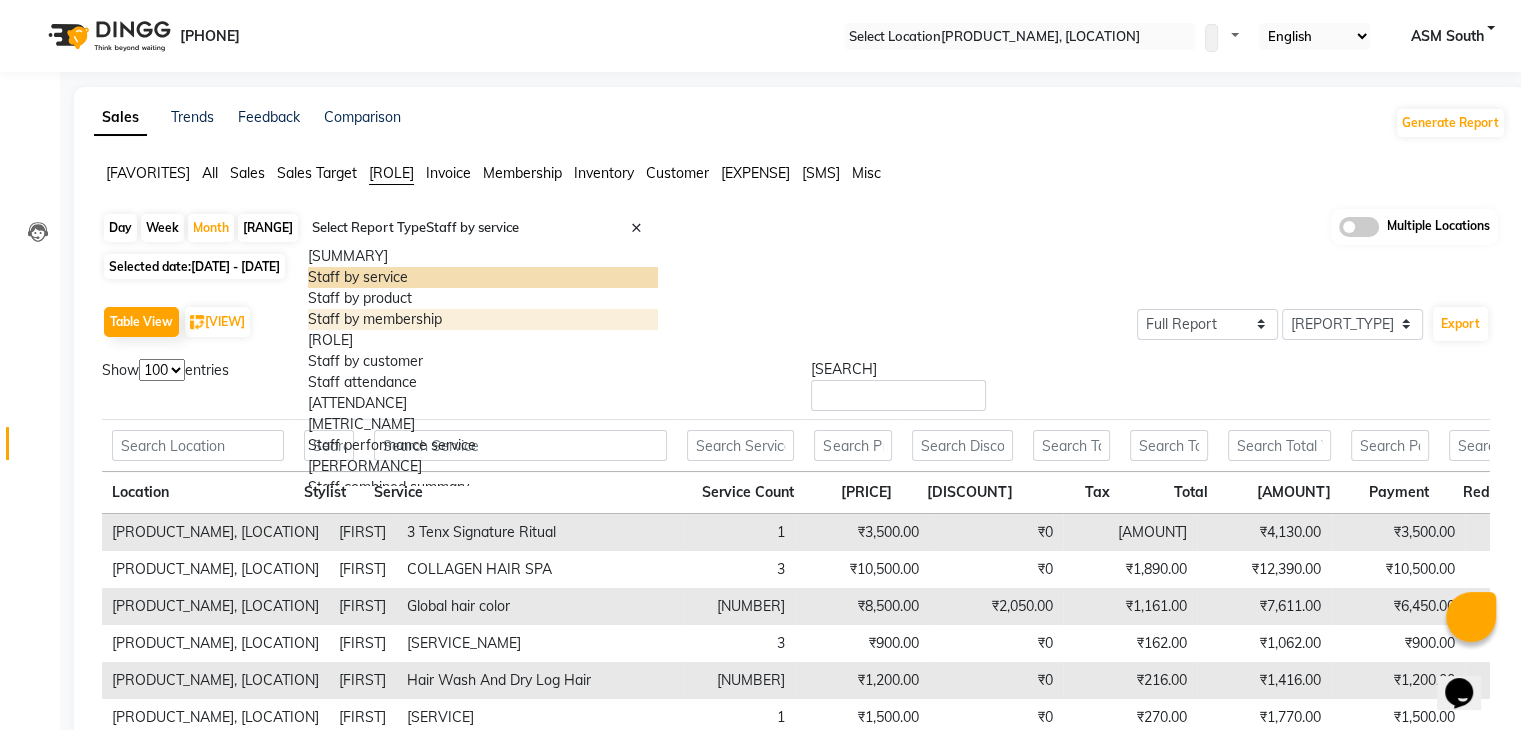 scroll, scrollTop: 40, scrollLeft: 0, axis: vertical 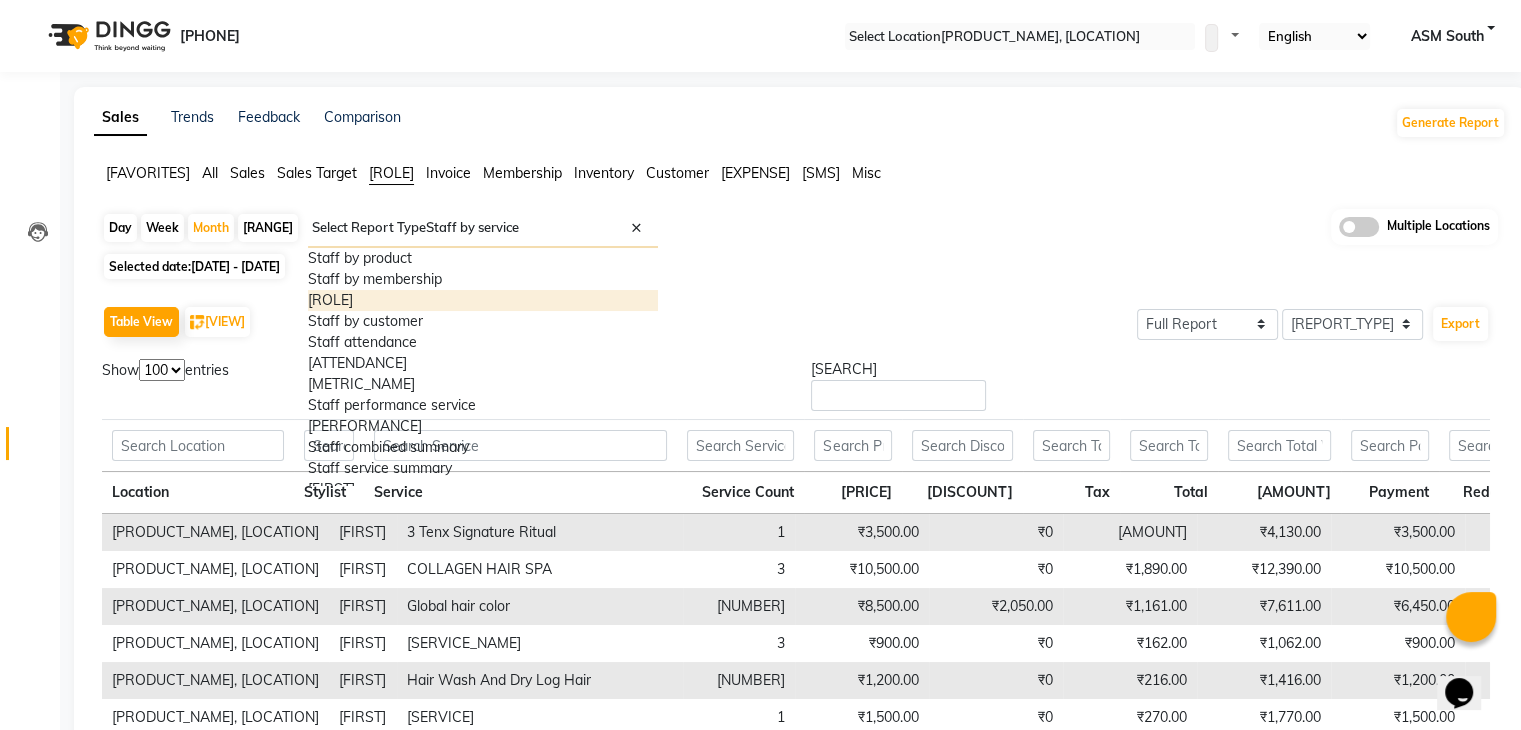 click on "[ROLE]" at bounding box center [483, 300] 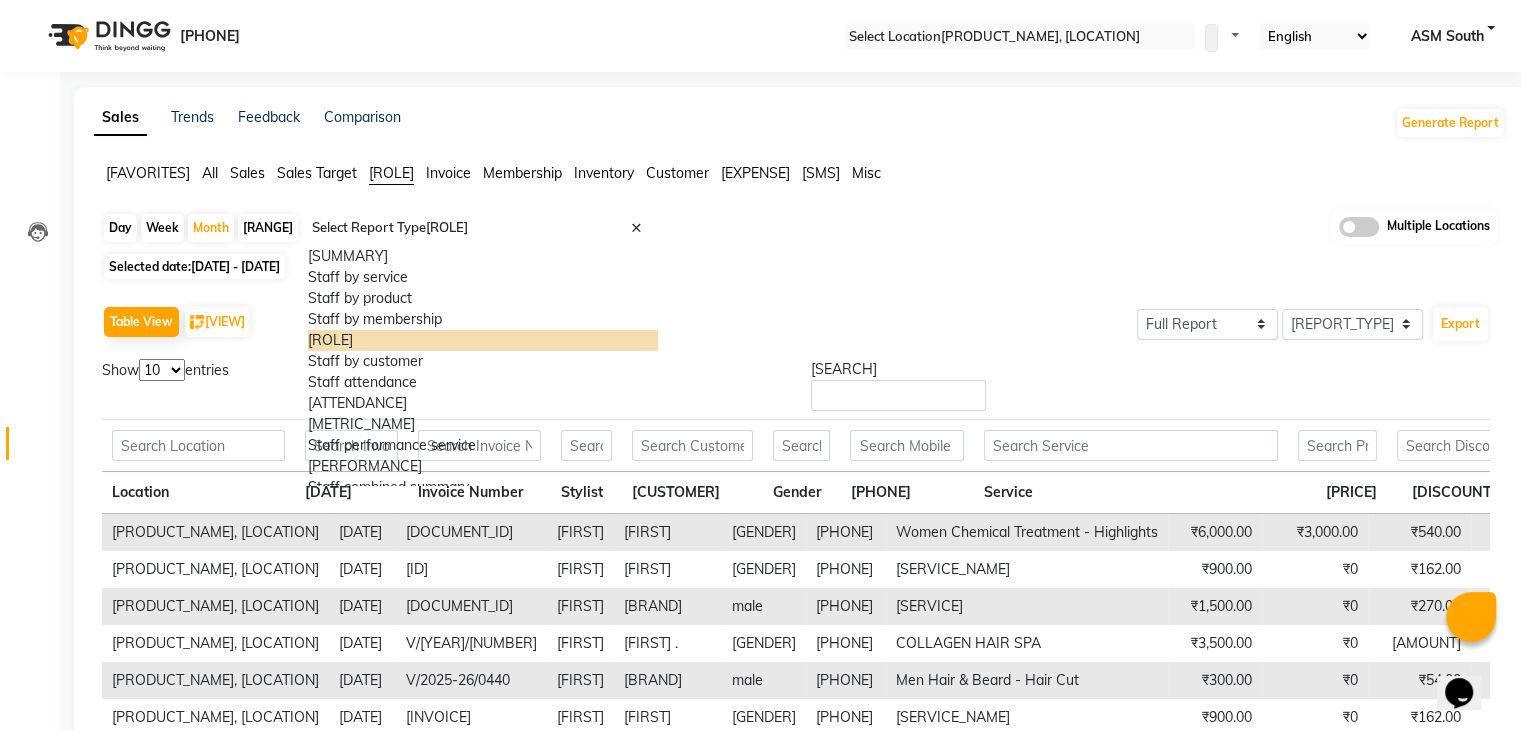 click at bounding box center [483, 228] 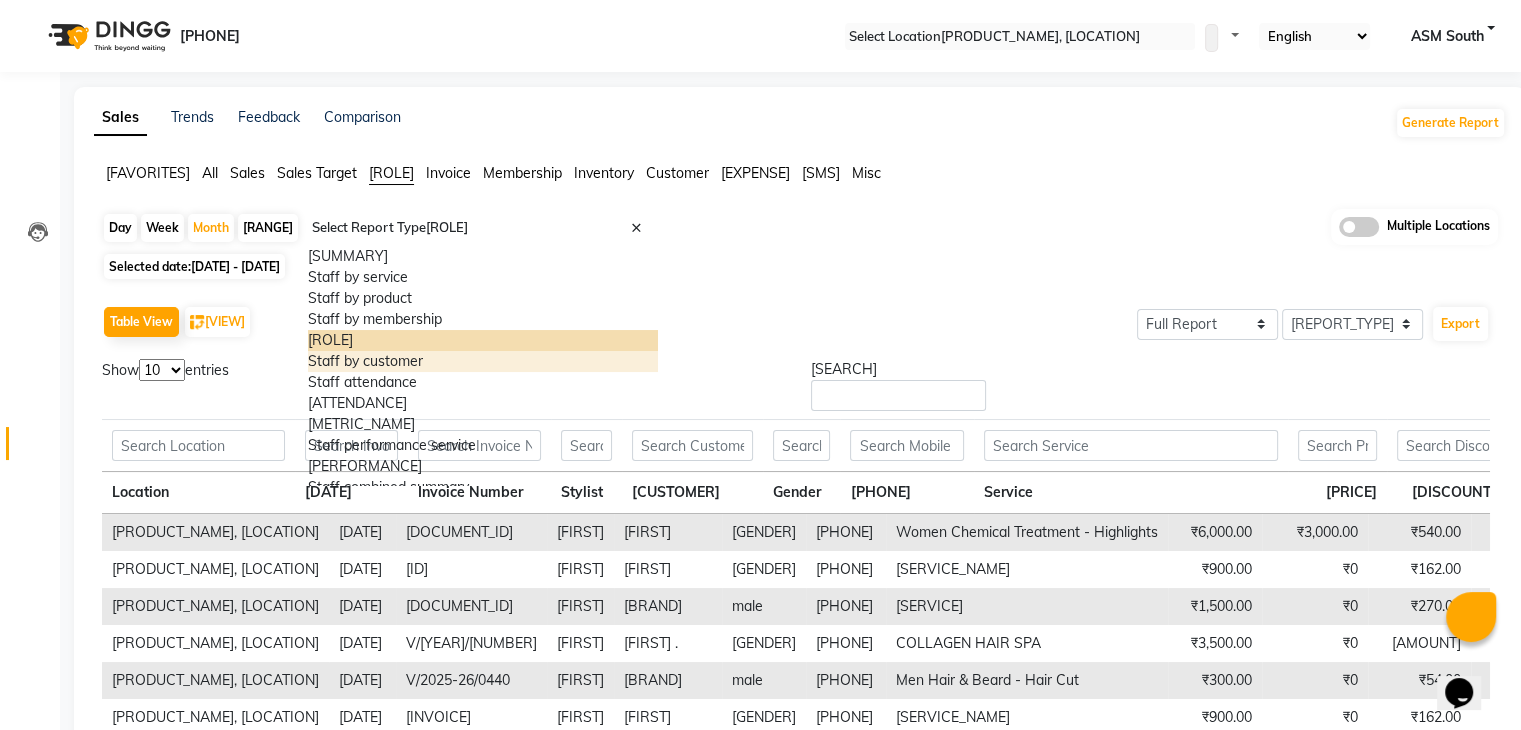 click on "Staff by customer" at bounding box center [483, 361] 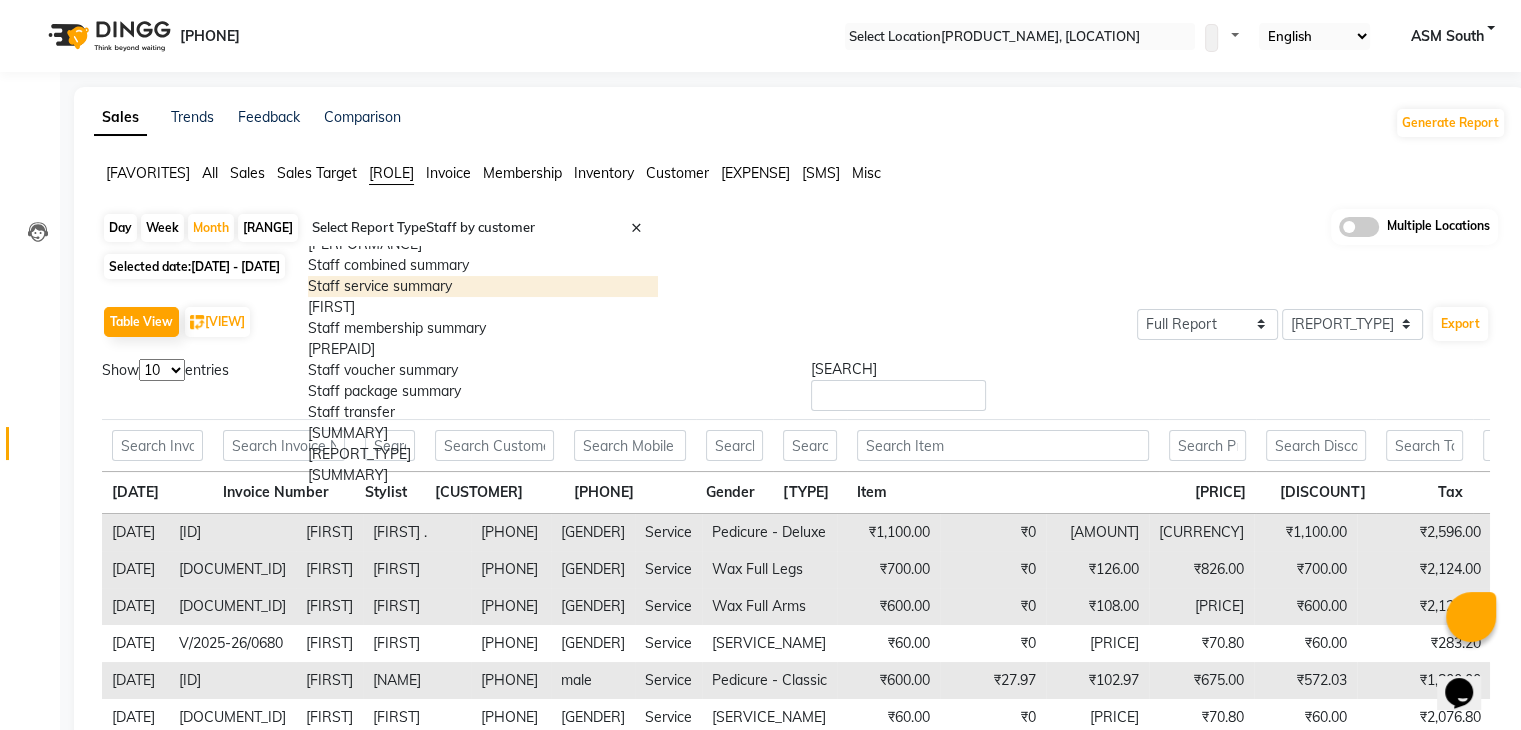 scroll, scrollTop: 320, scrollLeft: 0, axis: vertical 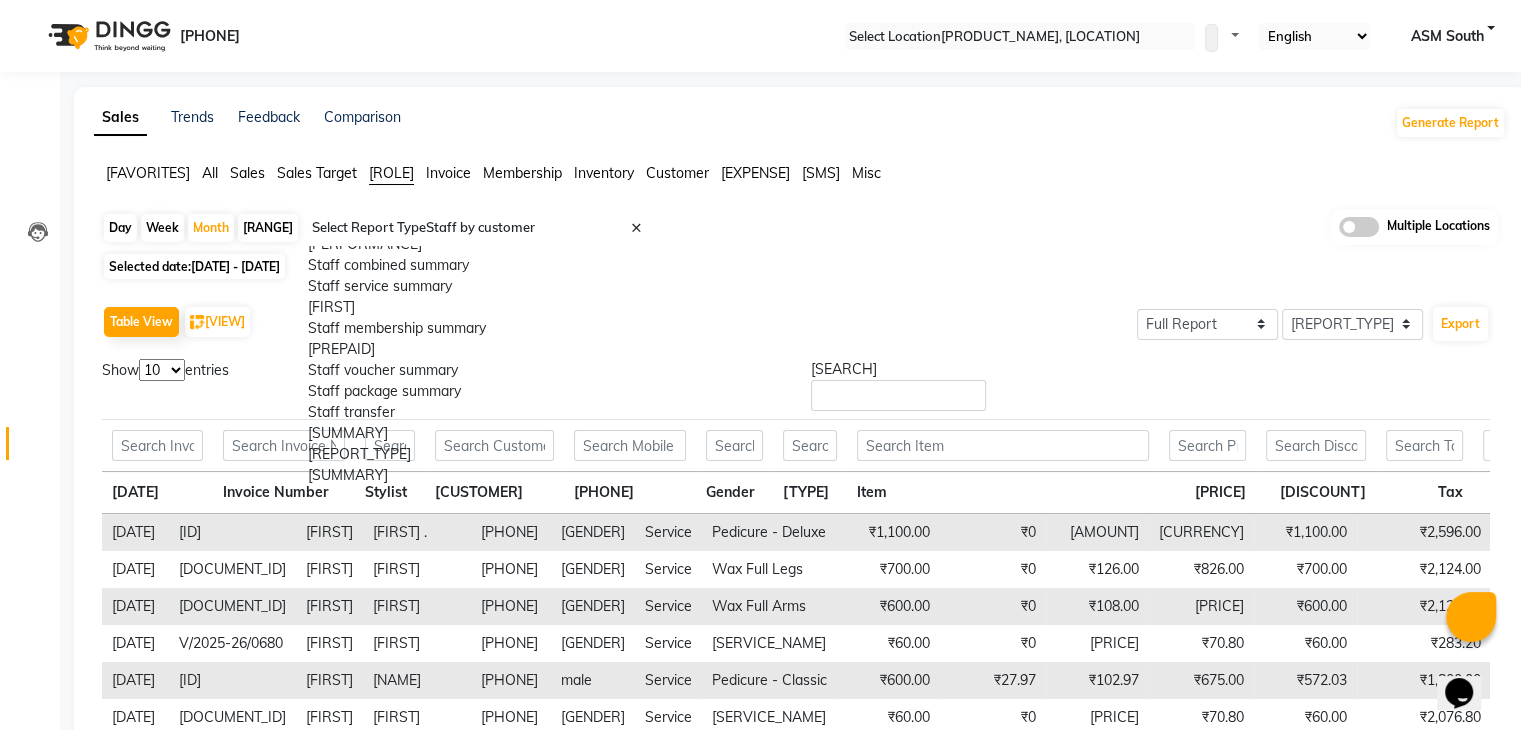 click on "[METRIC_NAME]" at bounding box center [483, 202] 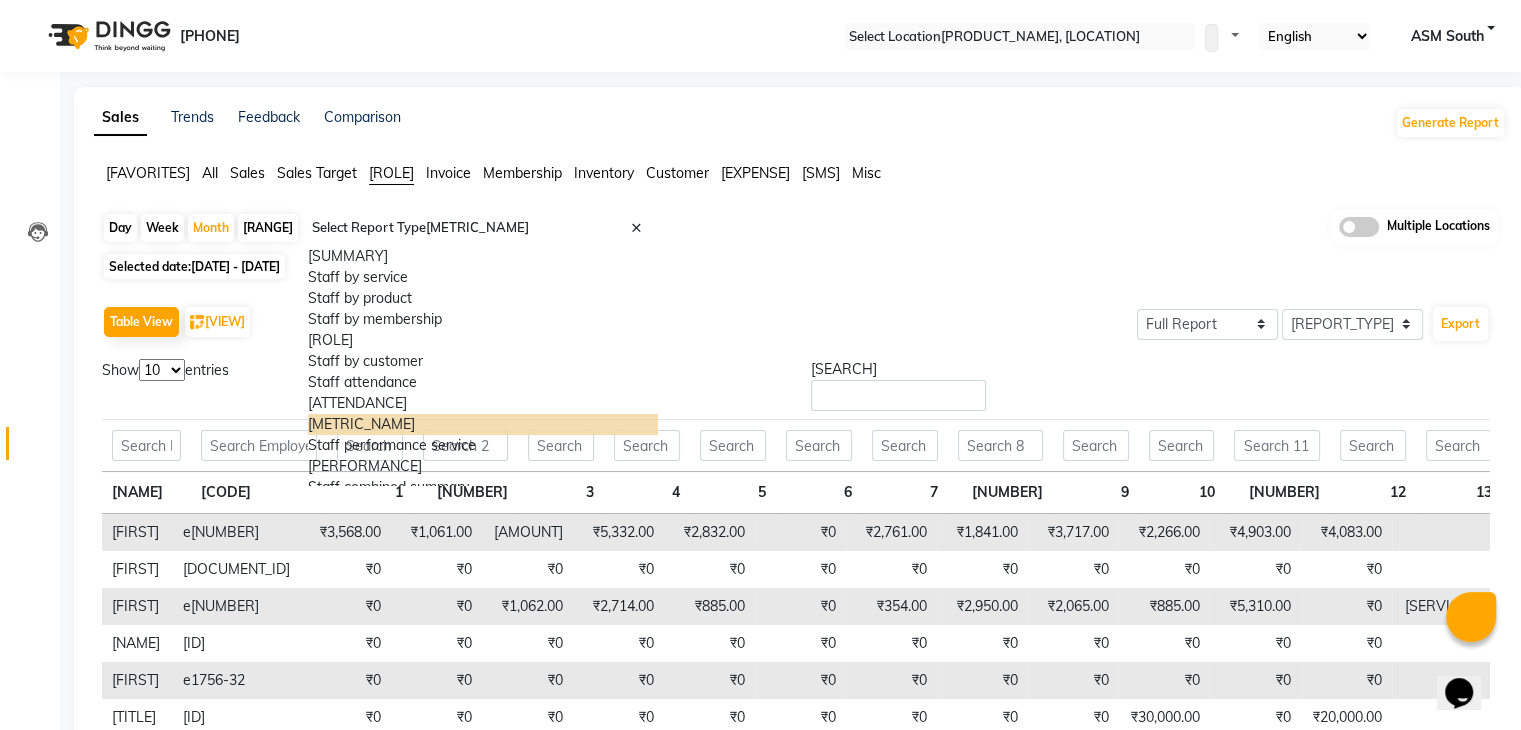 scroll, scrollTop: 320, scrollLeft: 0, axis: vertical 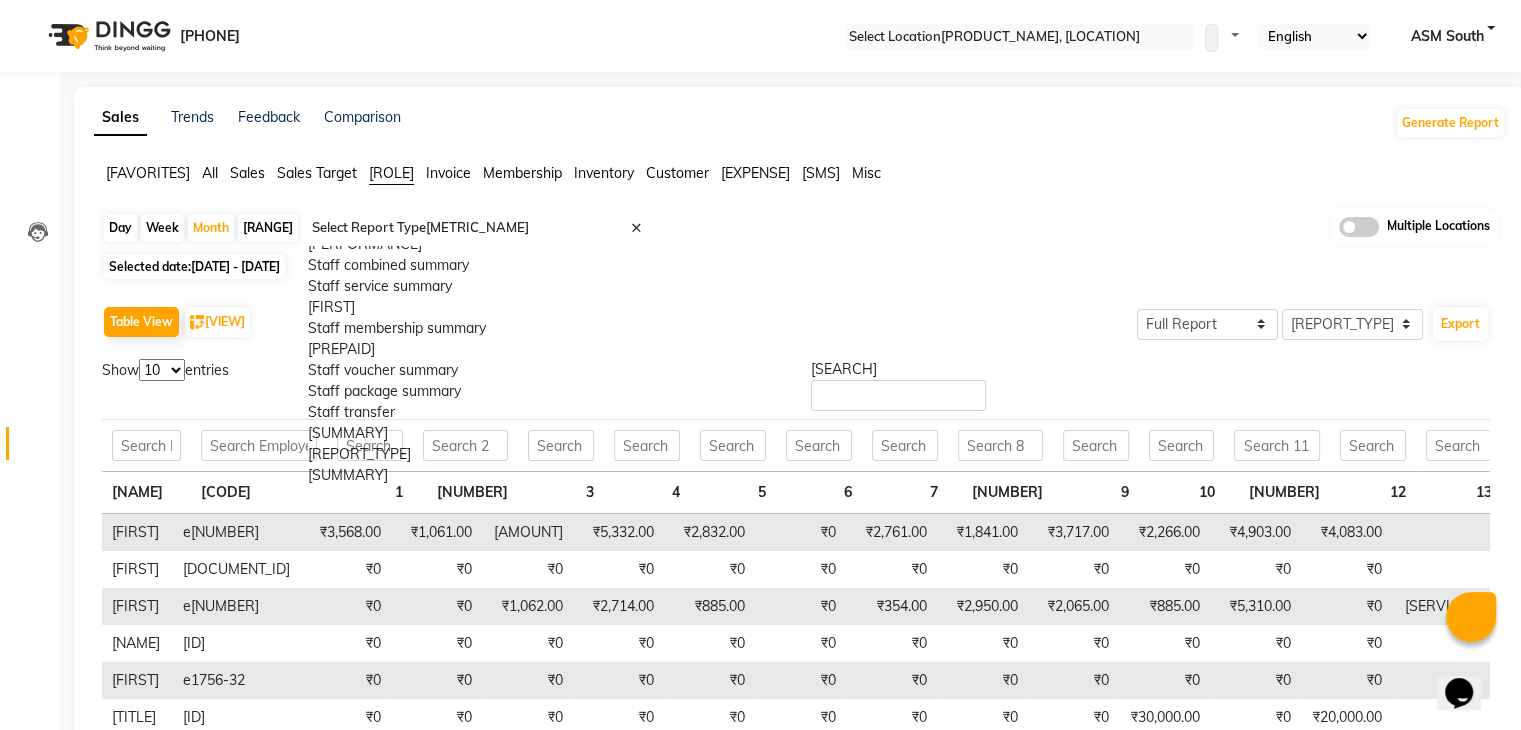click on "[METRIC_NAME]" at bounding box center [483, 202] 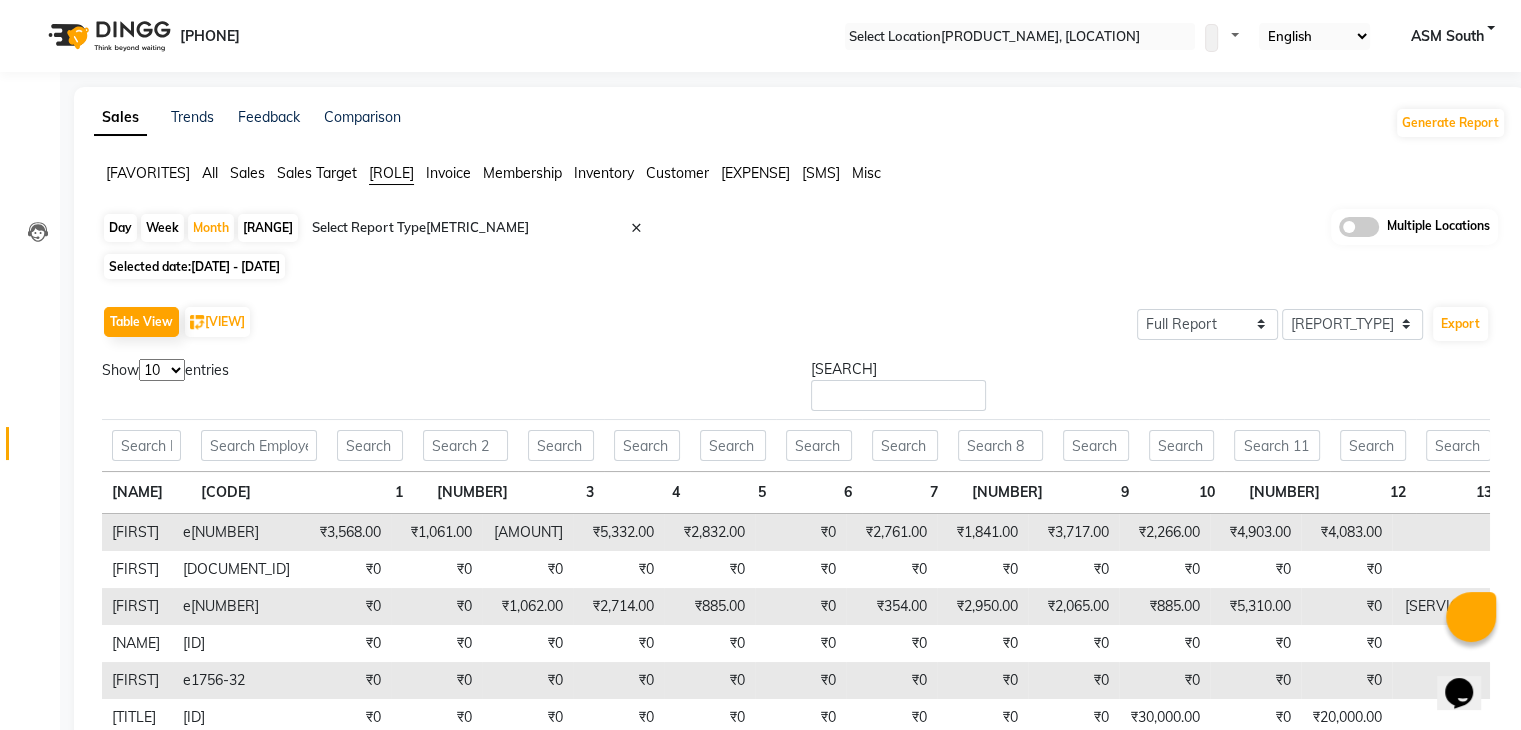 click on "[NUMBER] [NUMBER] [NUMBER] [NUMBER]" at bounding box center (162, 370) 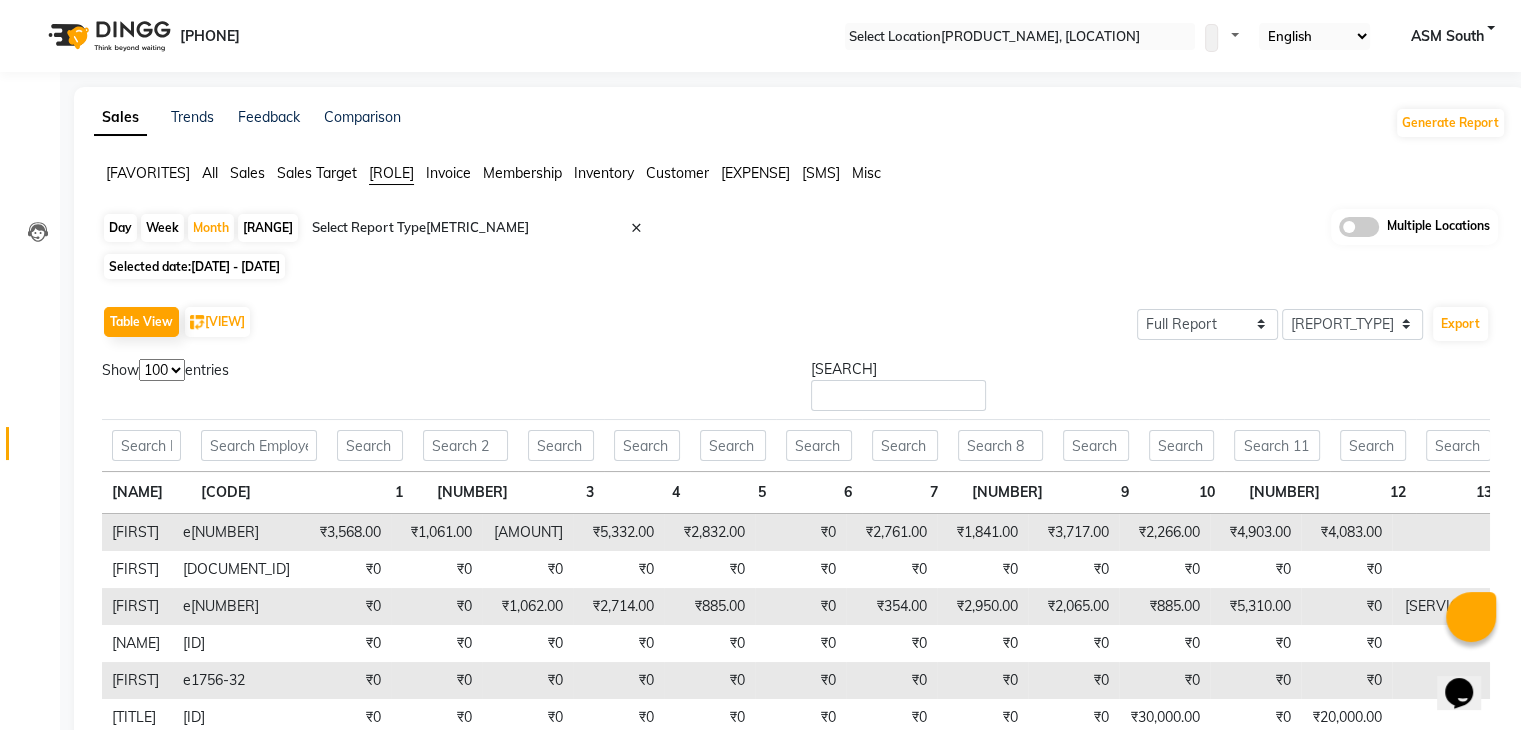 click on "[NUMBER] [NUMBER] [NUMBER] [NUMBER]" at bounding box center [162, 370] 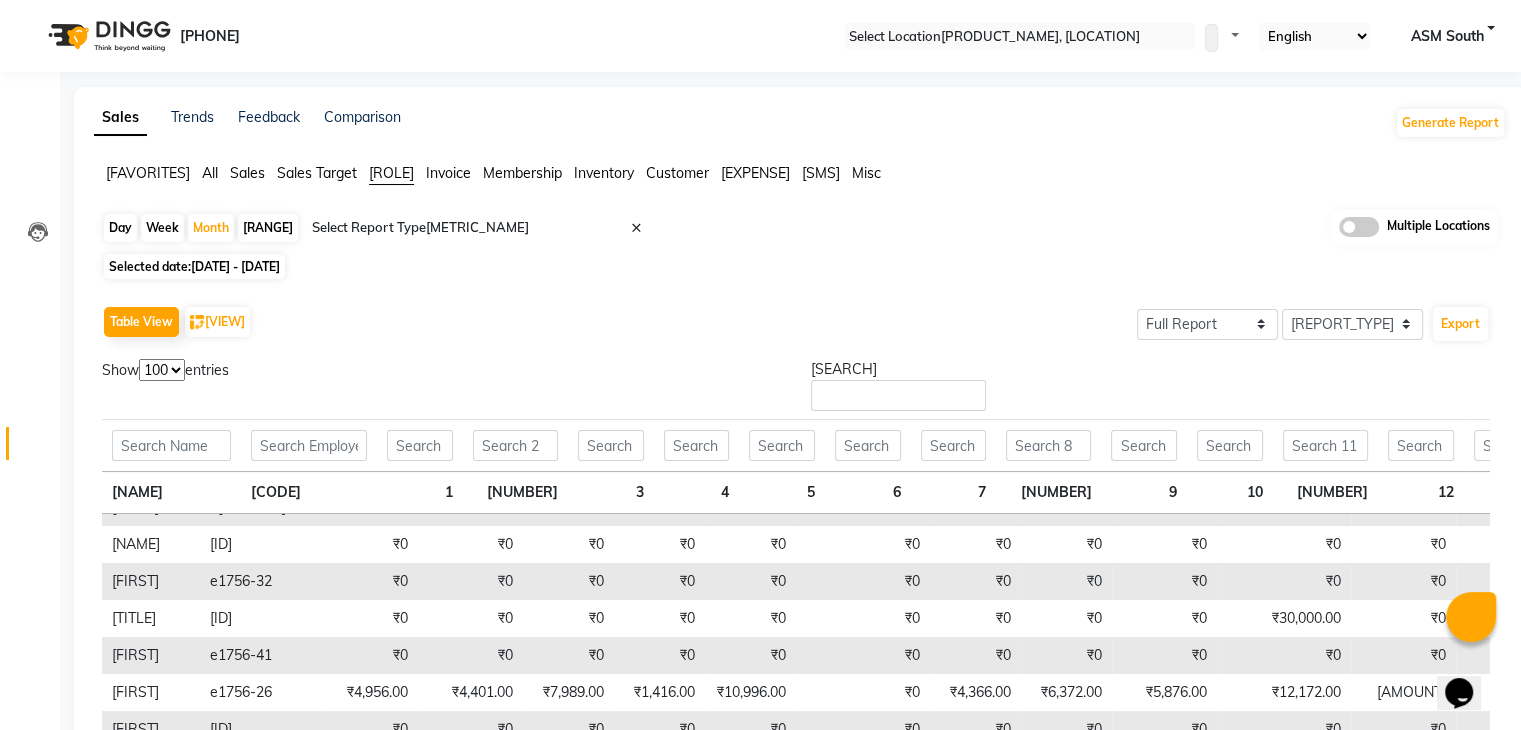 scroll, scrollTop: 0, scrollLeft: 0, axis: both 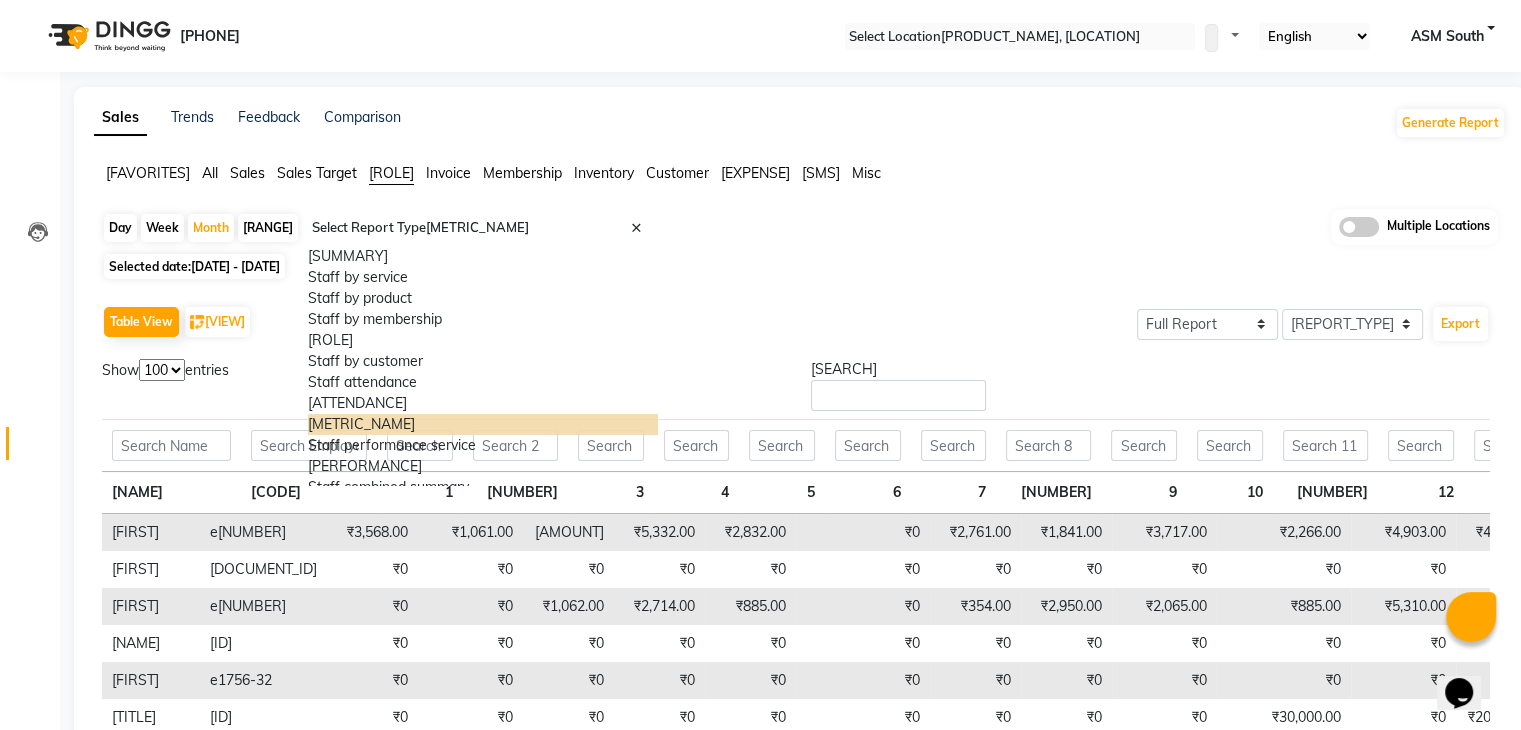 click at bounding box center (483, 228) 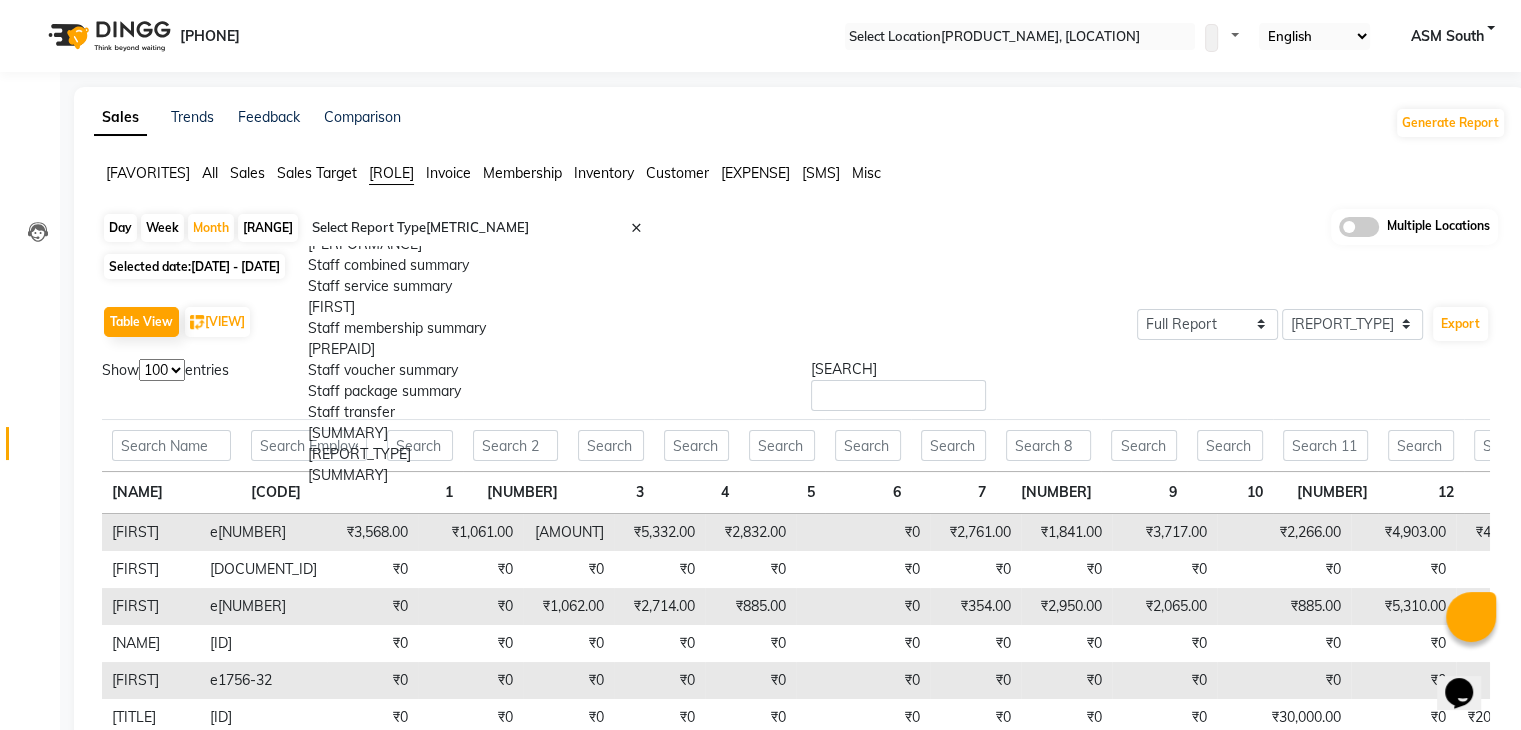 click on "Staff performance service" at bounding box center (483, 223) 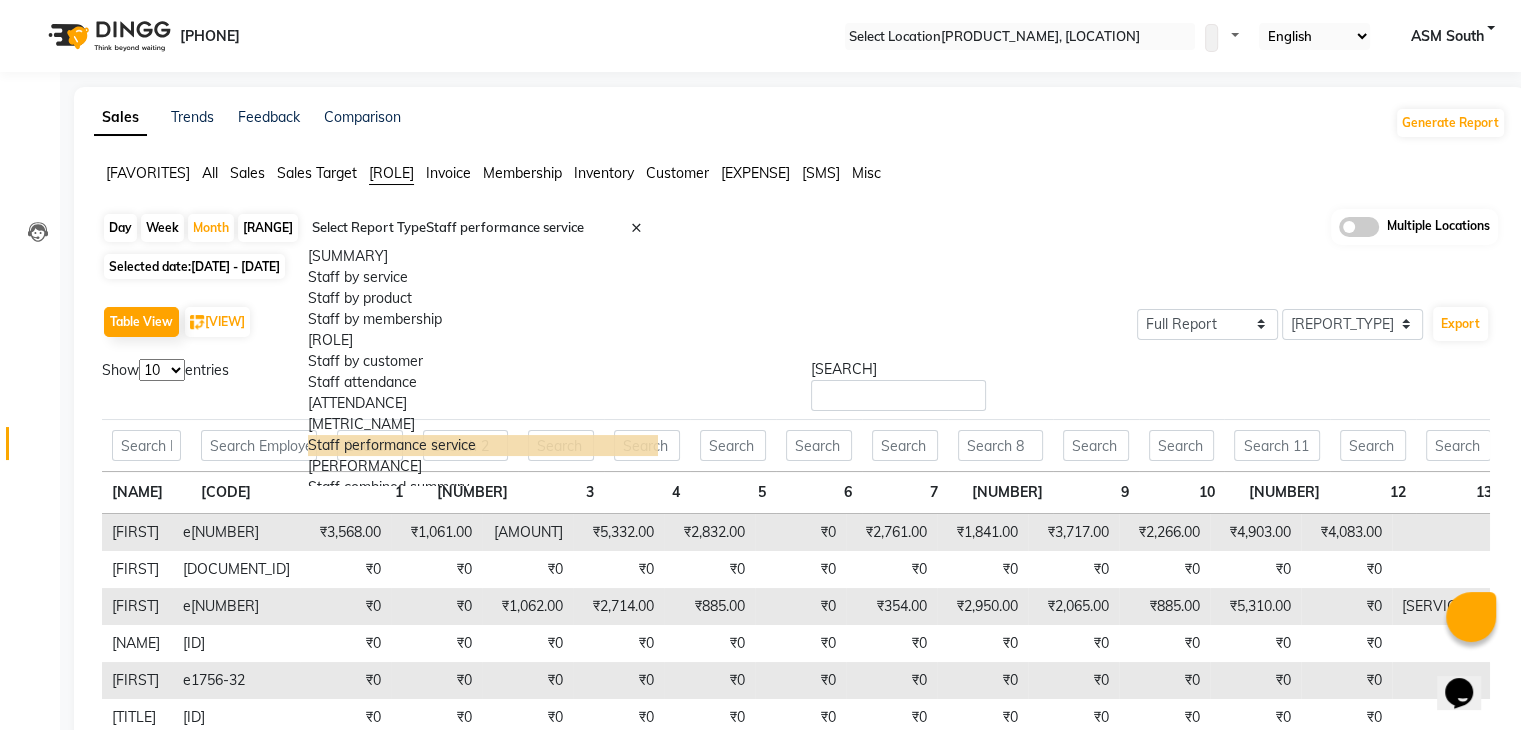 scroll, scrollTop: 360, scrollLeft: 0, axis: vertical 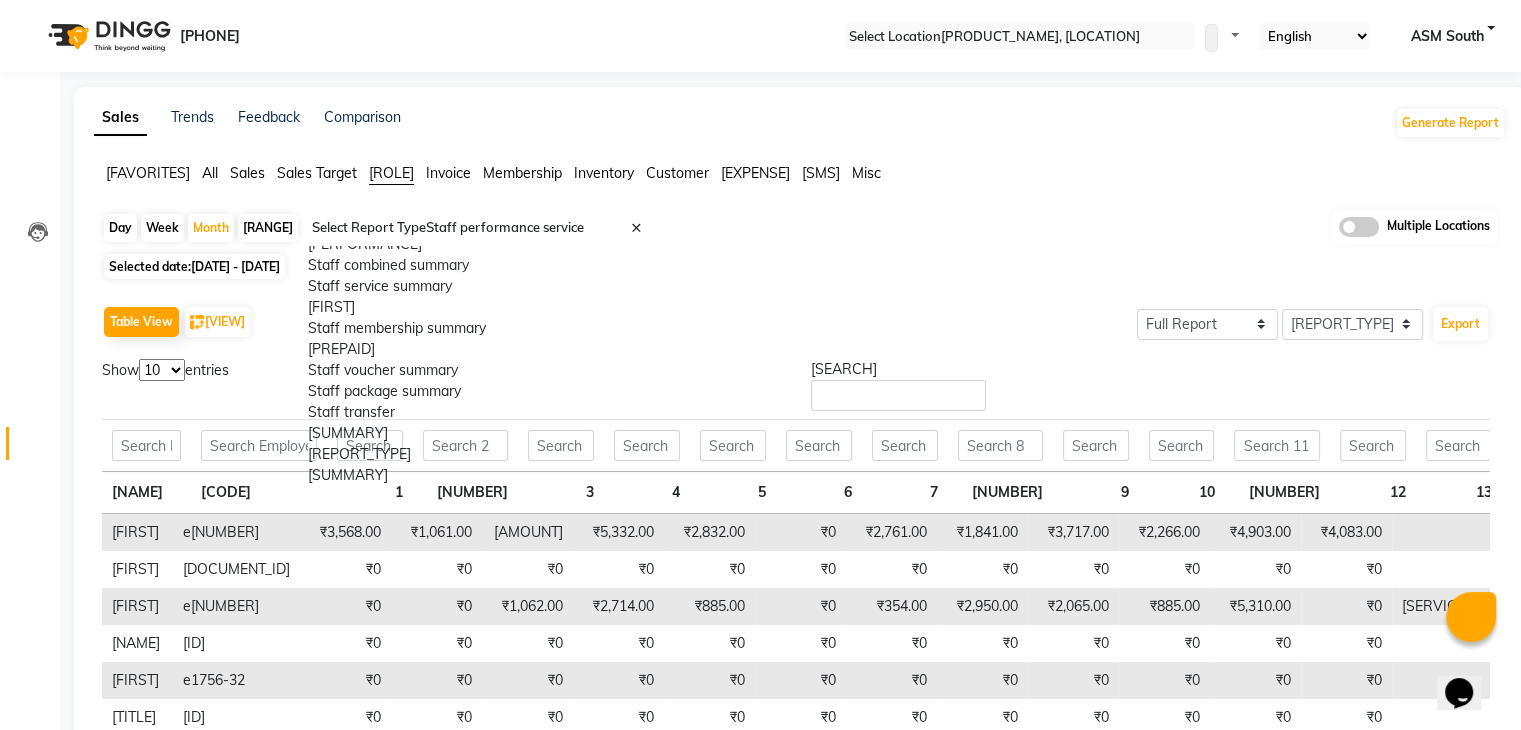 click at bounding box center (483, 228) 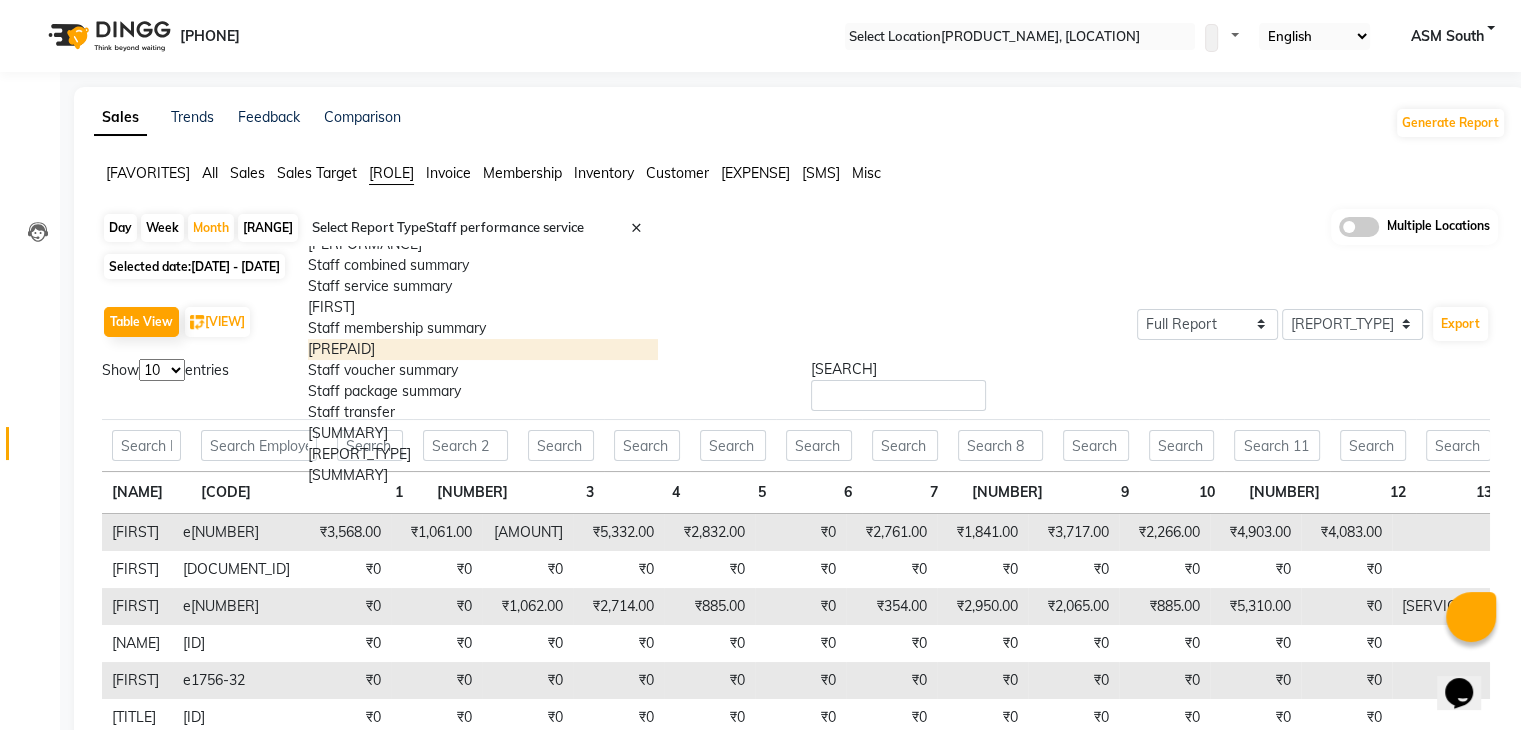 scroll, scrollTop: 560, scrollLeft: 0, axis: vertical 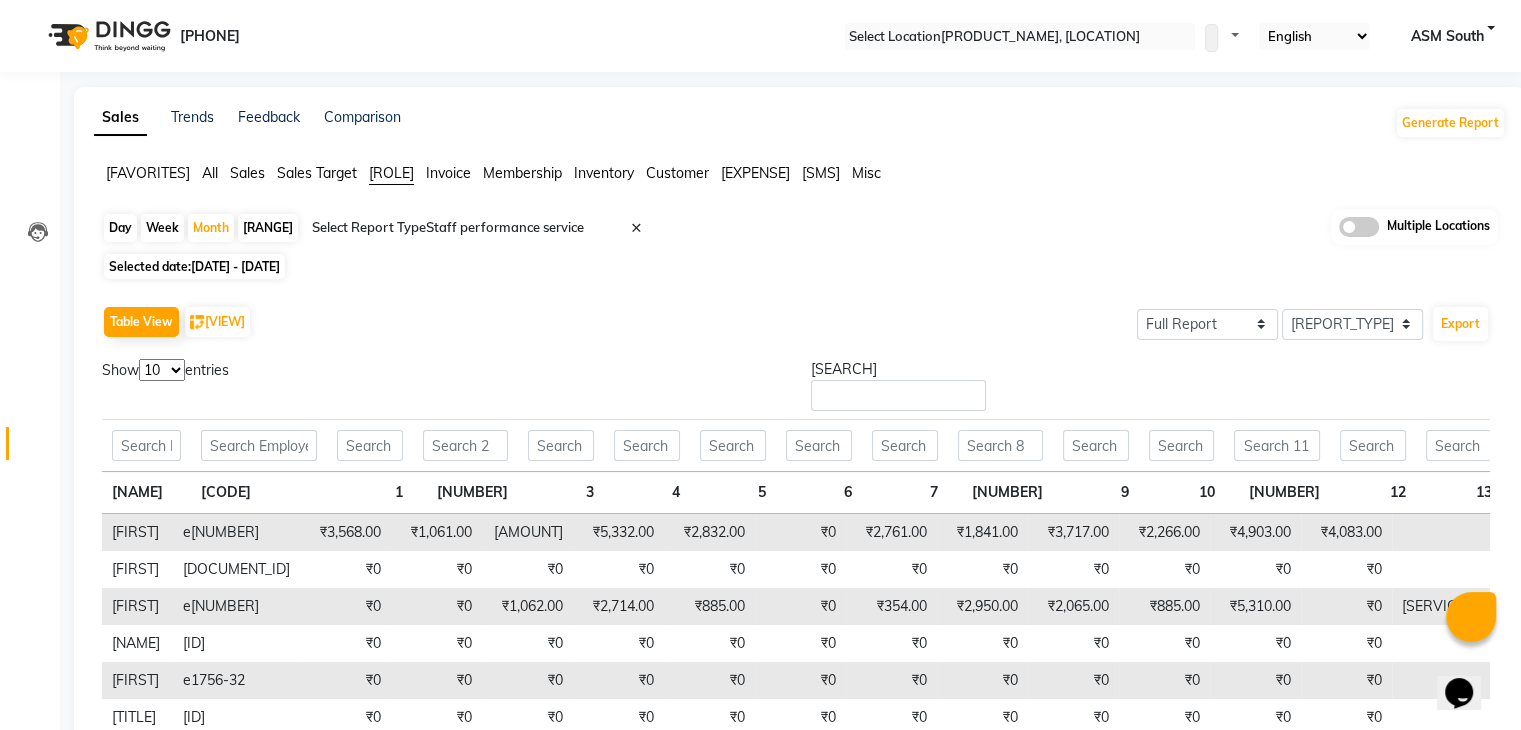 click on "Customer" at bounding box center (148, 173) 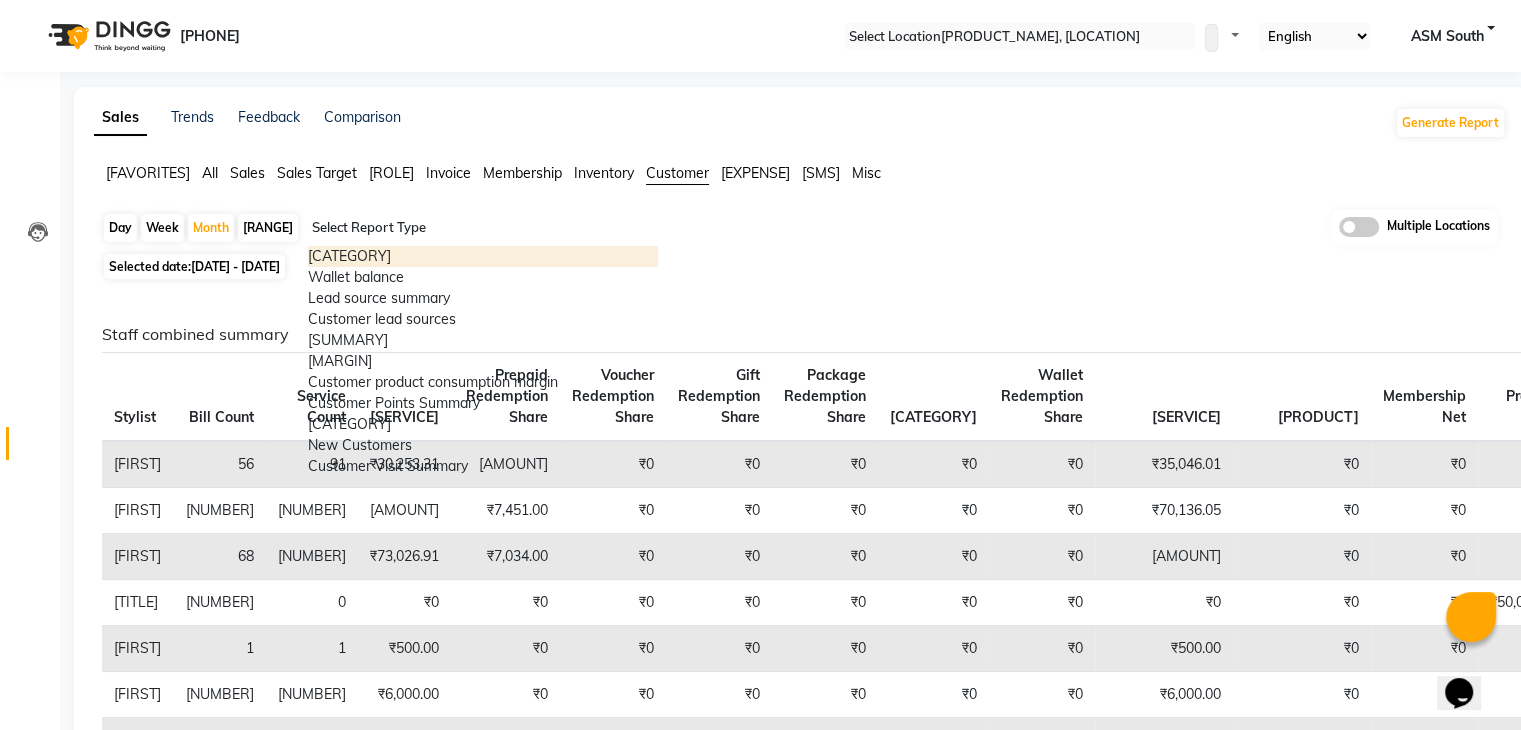 click at bounding box center (483, 228) 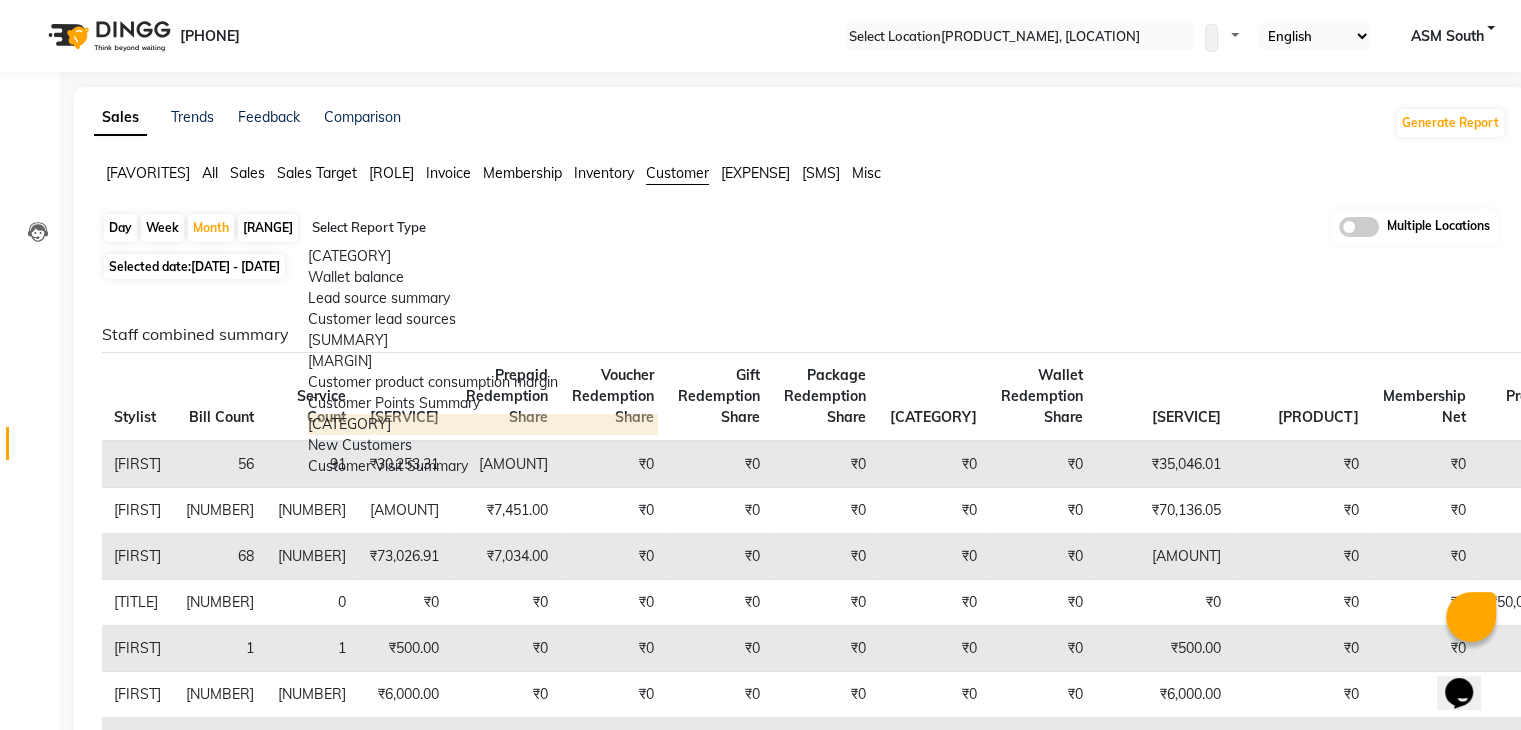 scroll, scrollTop: 160, scrollLeft: 0, axis: vertical 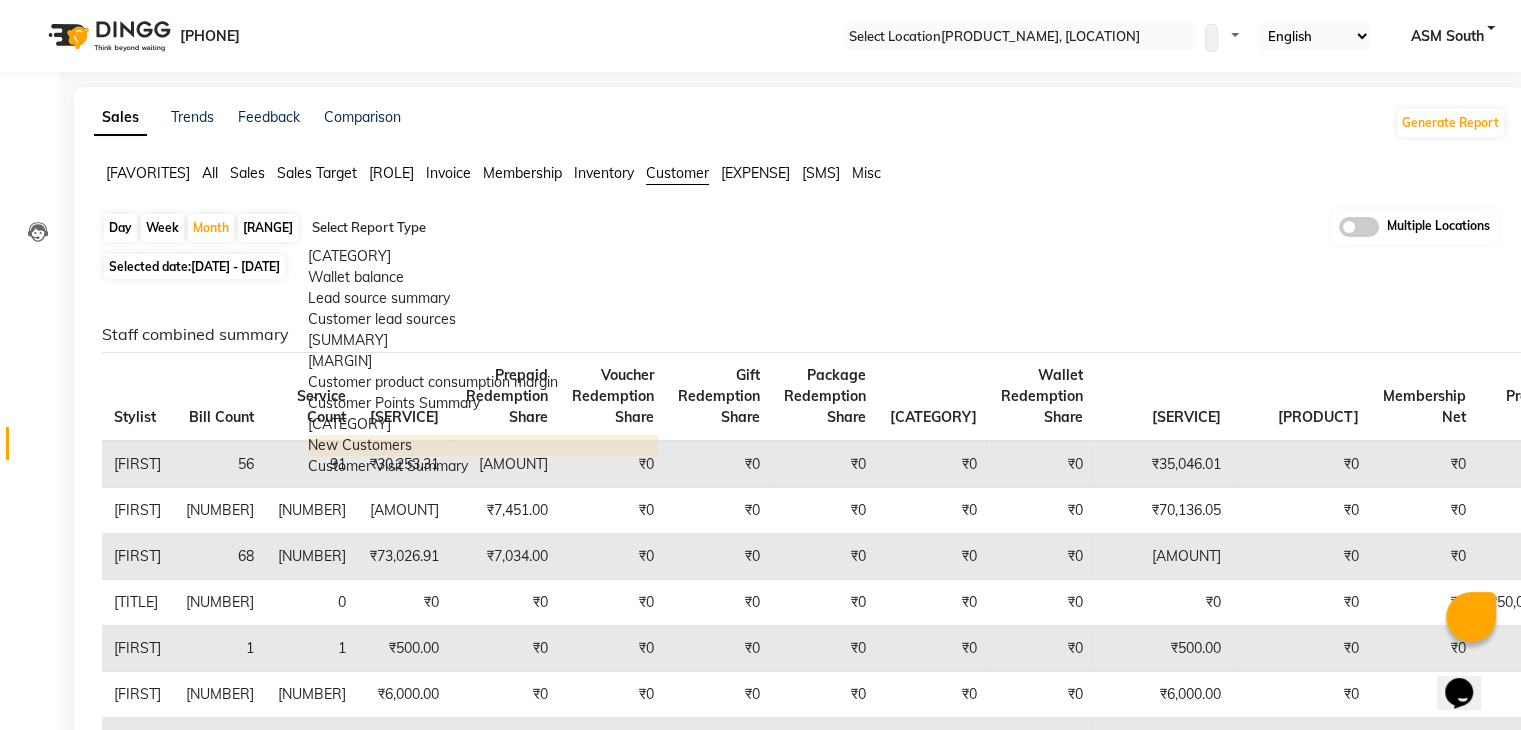 click on "New Customers" at bounding box center (483, 445) 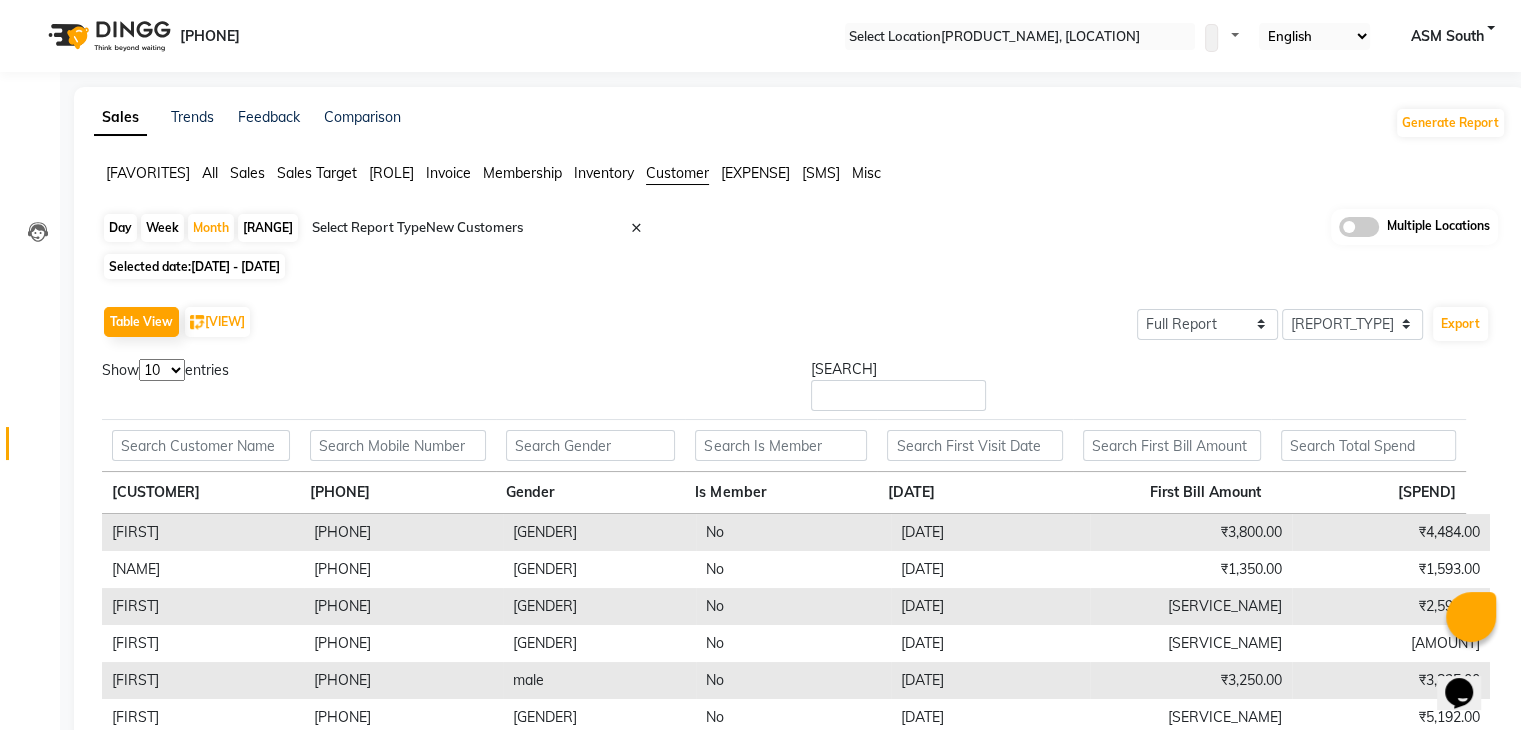 click on "[NUMBER] [NUMBER] [NUMBER] [NUMBER]" at bounding box center (162, 370) 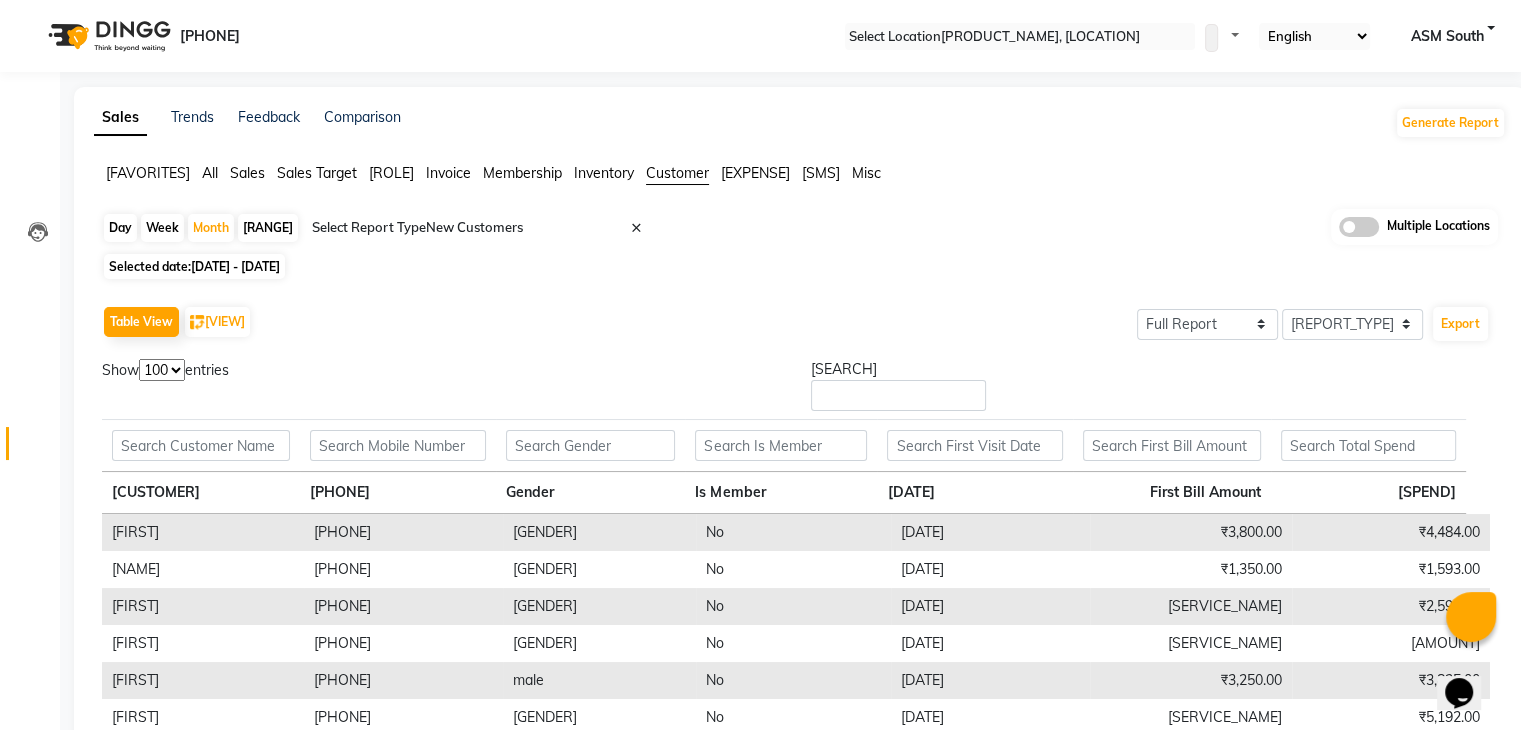 click on "[NUMBER] [NUMBER] [NUMBER] [NUMBER]" at bounding box center [162, 370] 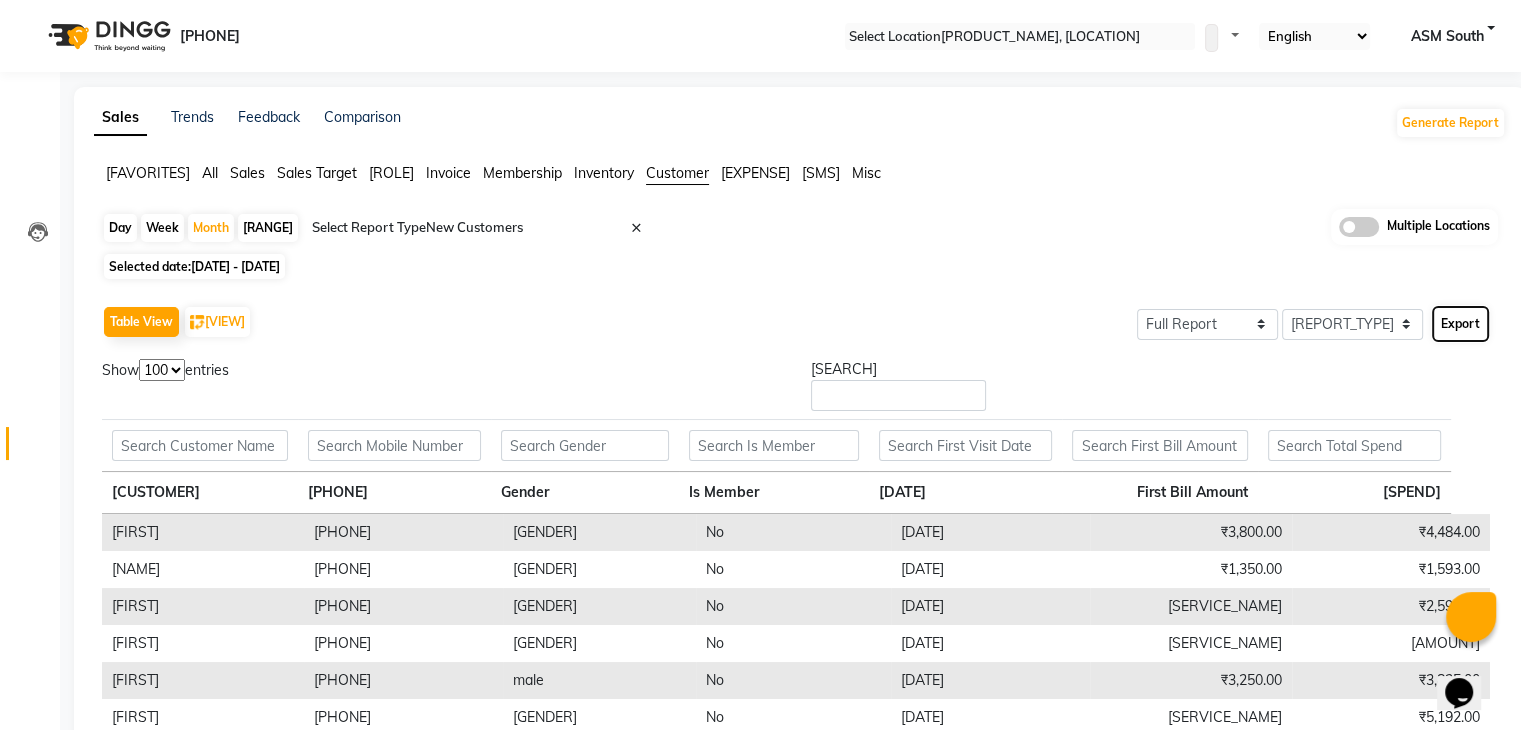 click on "Export" at bounding box center [1460, 324] 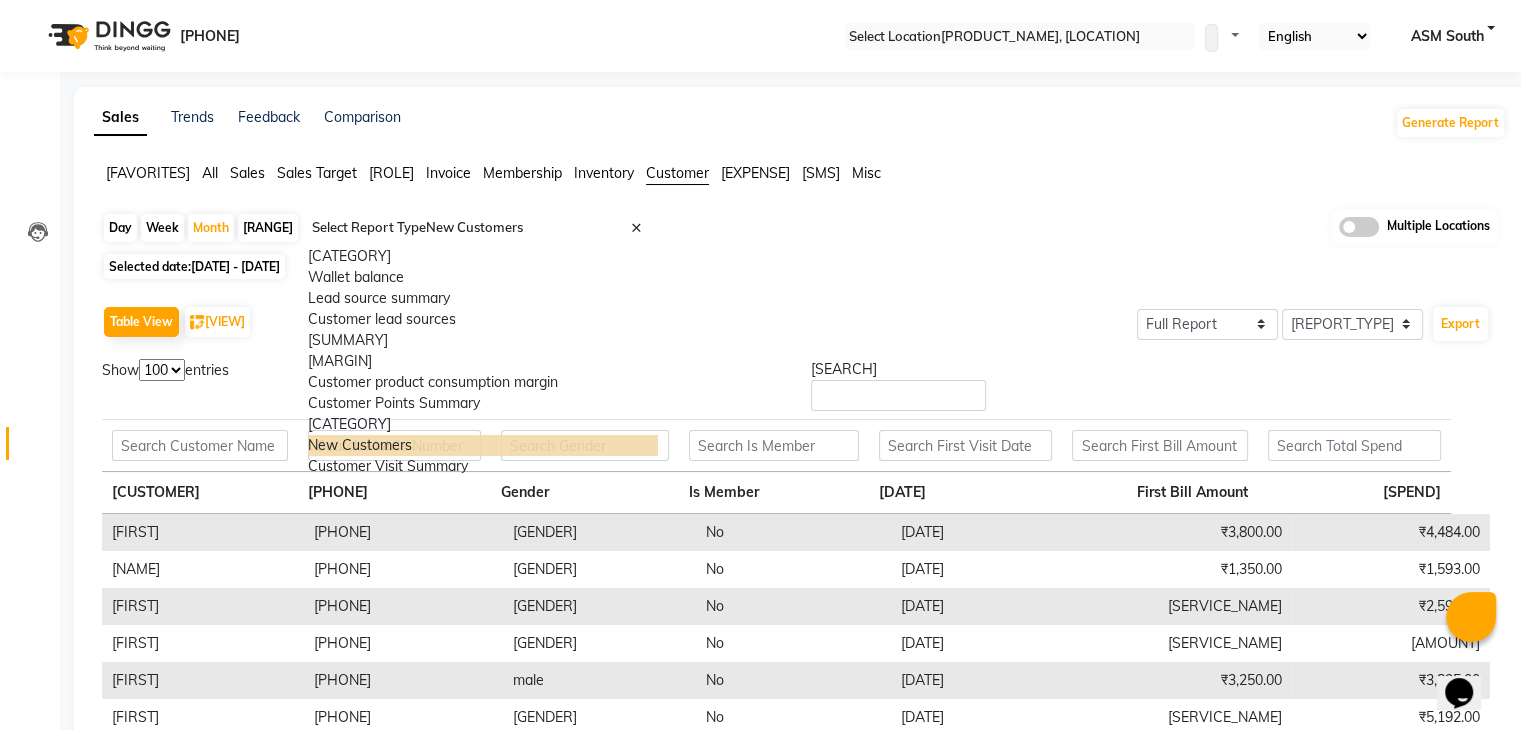 scroll, scrollTop: 200, scrollLeft: 0, axis: vertical 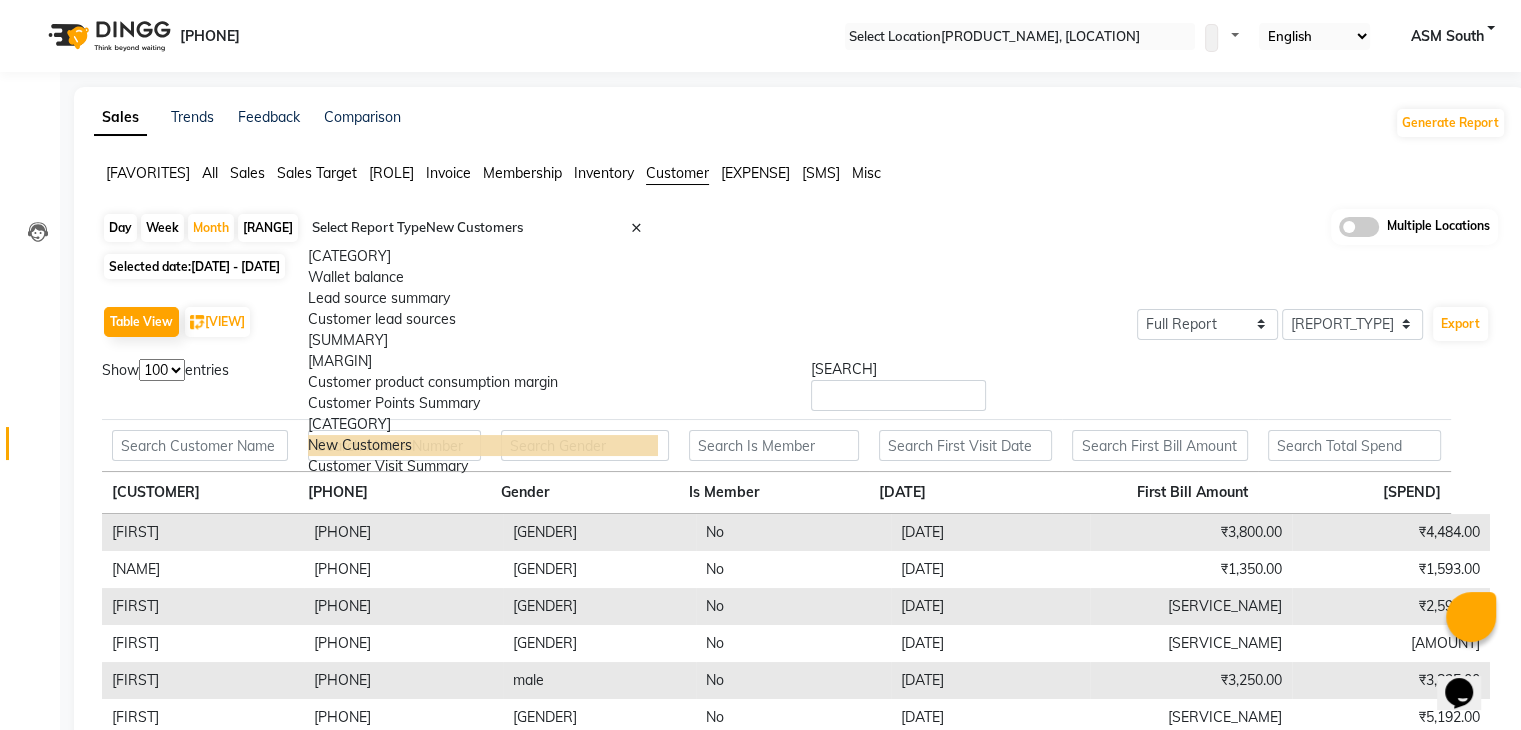 click at bounding box center [483, 228] 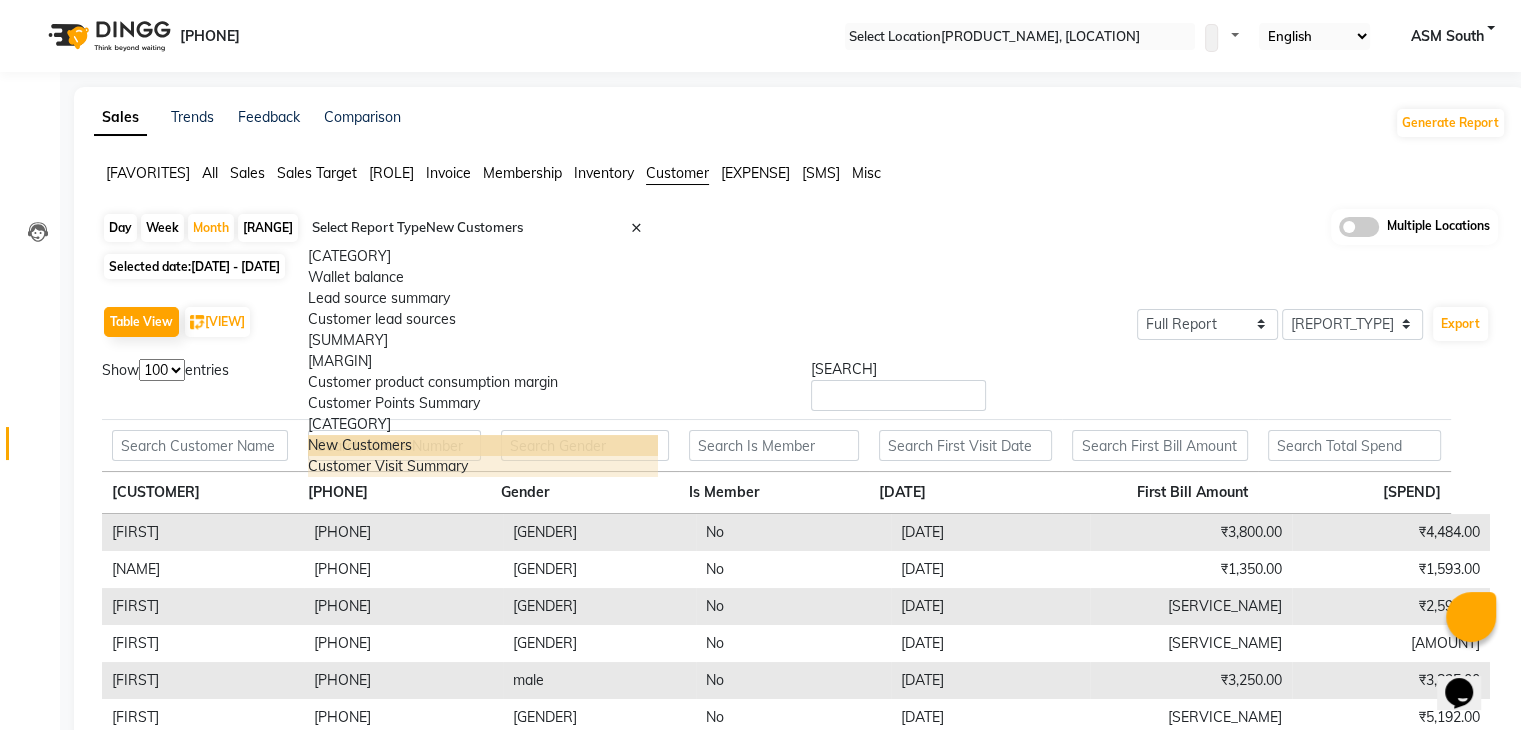 scroll, scrollTop: 200, scrollLeft: 0, axis: vertical 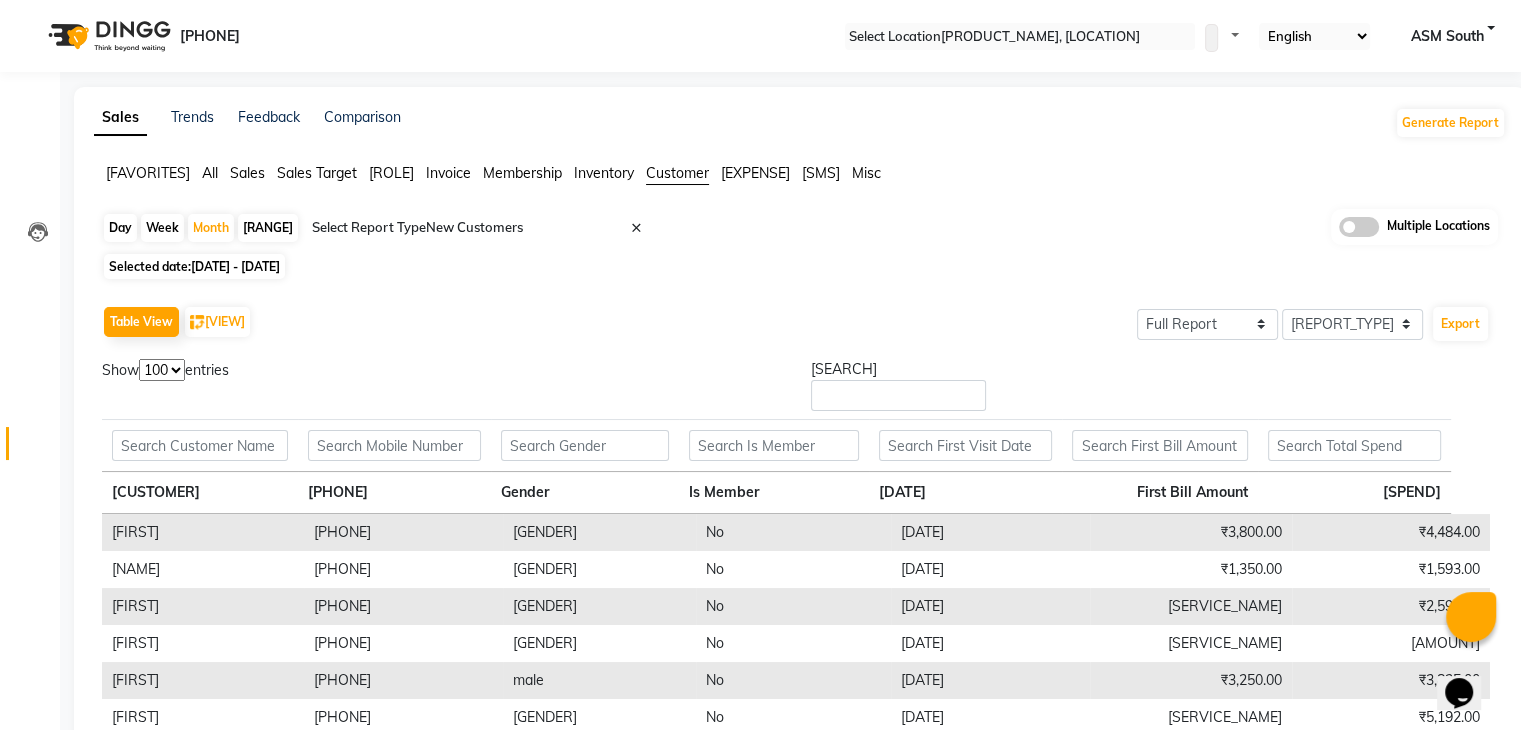 click on "Table View   Pivot View  Select Full Report Filtered Report Select CSV PDF  Export  Show  10 25 50 100  entries Search: Customer Name Mobile Number Gender Is Member First Visit Date First Bill Amount Total Spend Customer Name Mobile Number Gender Is Member First Visit Date First Bill Amount Total Spend Total ₹2,38,238.00 ₹3,27,858.63 [FIRST]  [PHONE] female No [DATE] ₹3,800.00 ₹4,484.00 Kurthika  [PHONE] female No [DATE] ₹1,350.00 ₹1,593.00 Divya  [PHONE] female No [DATE] ₹1,700.00 ₹2,596.00 Jancy  [PHONE] female No [DATE] ₹1,700.00 ₹2,006.00 Raju  [PHONE] male No [DATE] ₹3,250.00 ₹3,835.00 Teju  [PHONE] female No [DATE] ₹4,400.00 ₹5,192.00 Chaithra  [PHONE] female No [DATE] ₹1,700.00 ₹2,006.00 Sanskruti  [PHONE] female No [DATE] ₹899.00 ₹1,060.82 Yashwi  [PHONE] female No [DATE] ₹2,000.00 ₹2,360.00 Paradi  [PHONE] female No [DATE] ₹2,000.00 ₹3,268.60 Eshiakka  [PHONE] No" at bounding box center [796, 652] 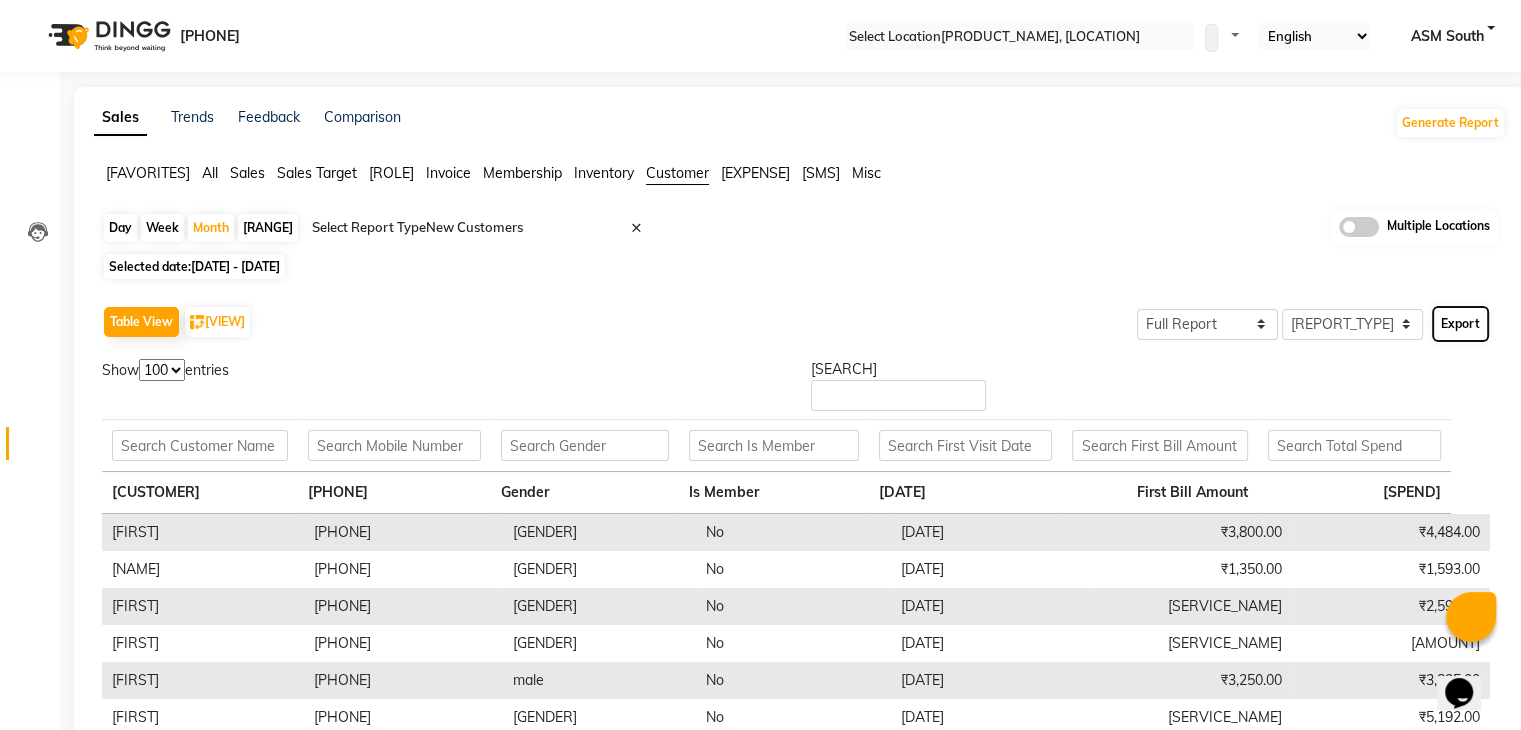 click on "Export" at bounding box center (1460, 324) 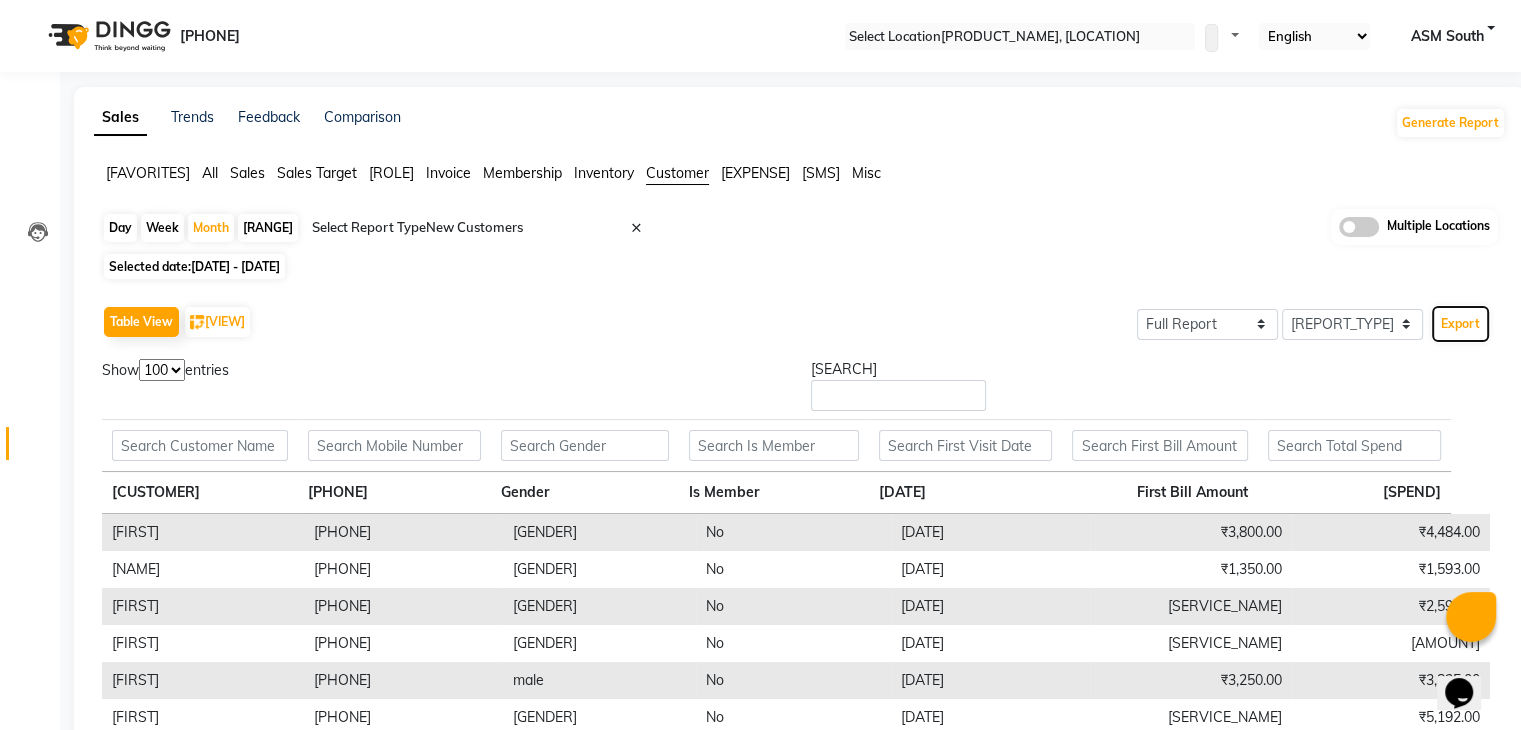 type 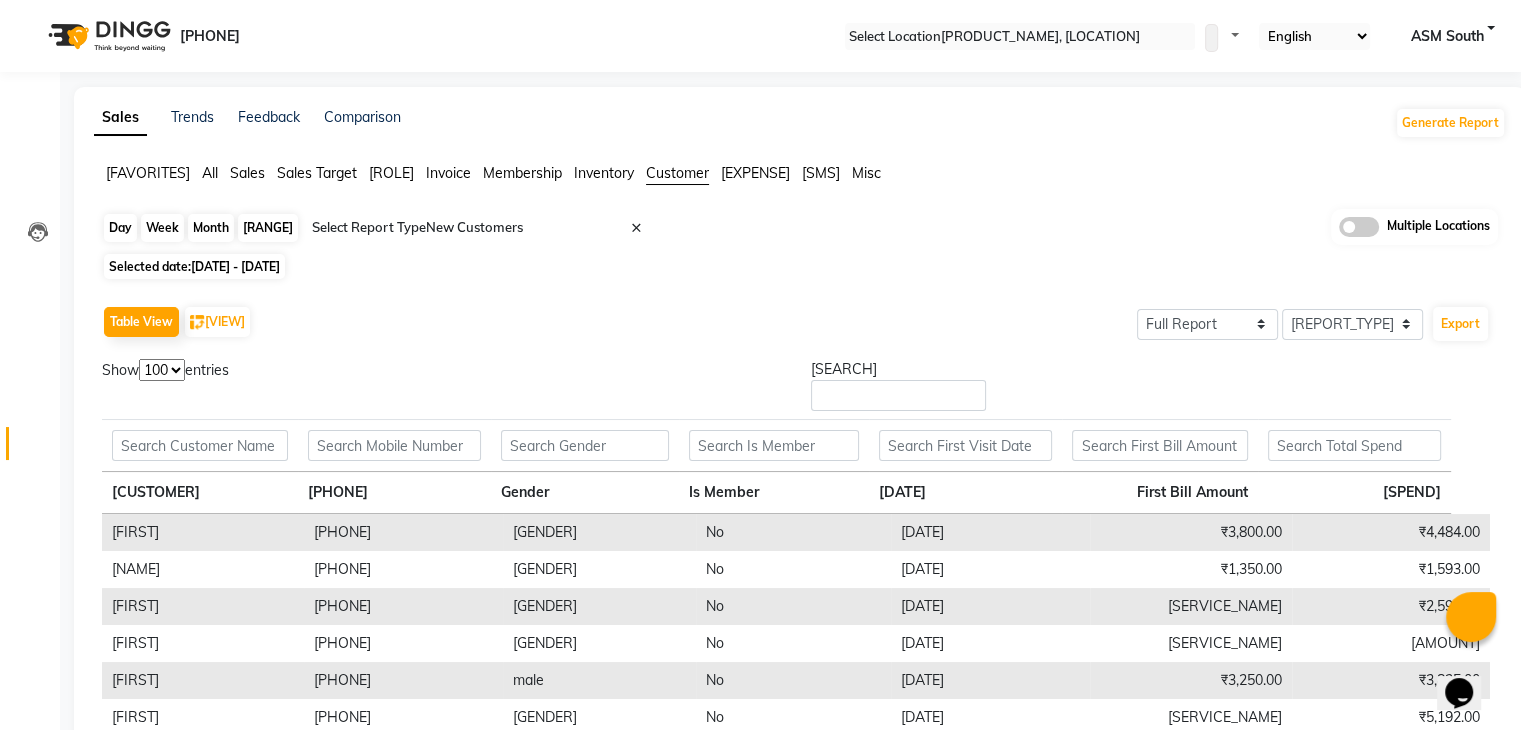 click on "Month" at bounding box center [211, 228] 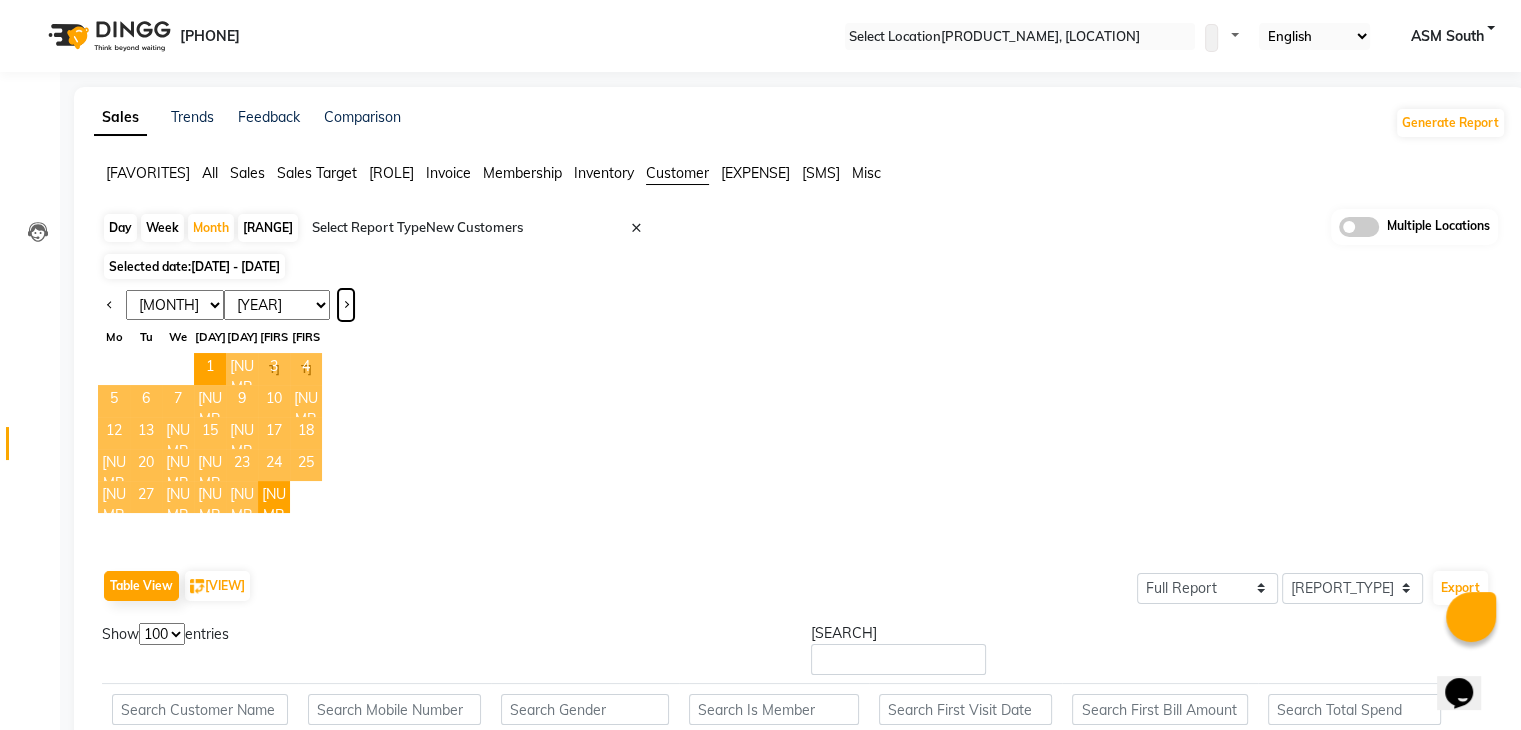 click at bounding box center (345, 303) 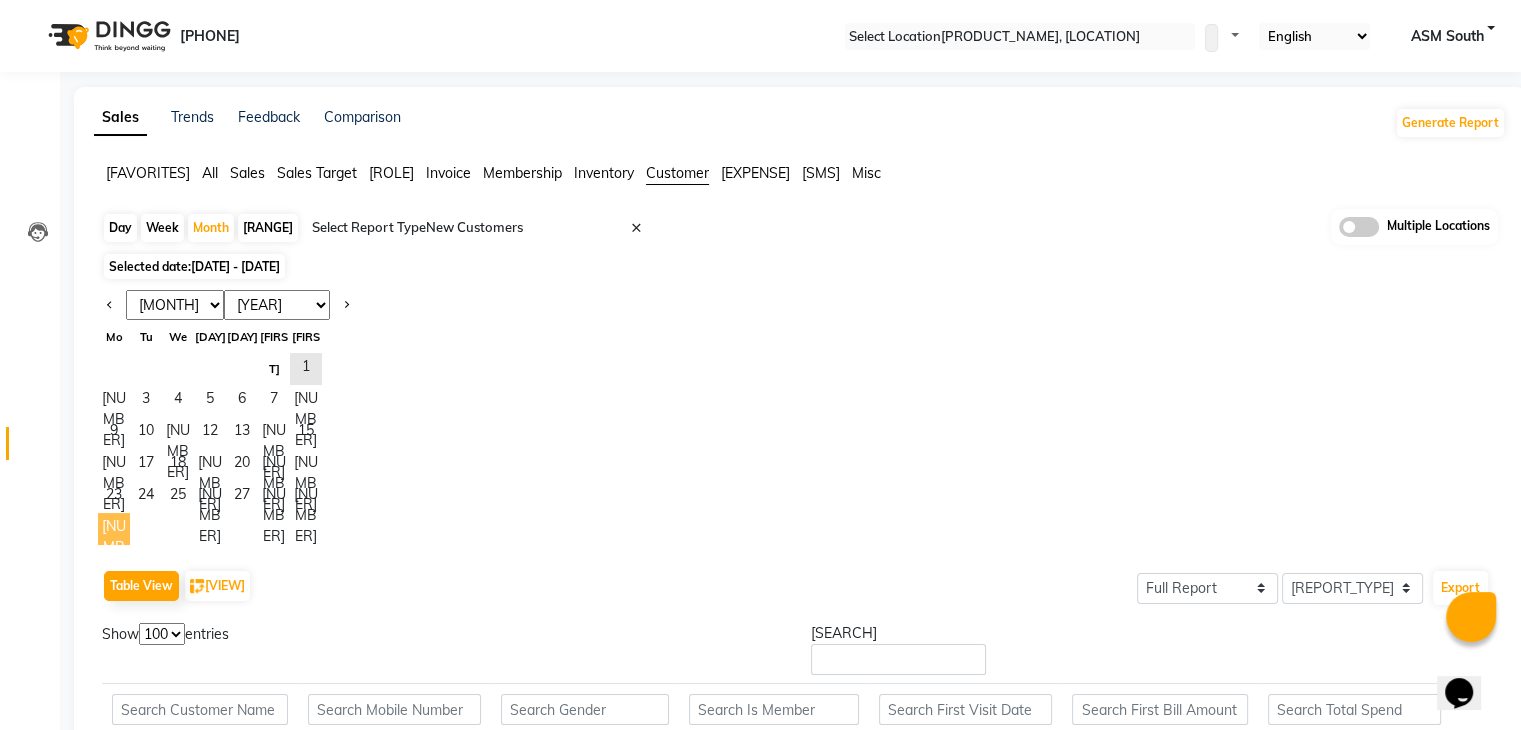 click on "[NUMBER]" at bounding box center (114, 529) 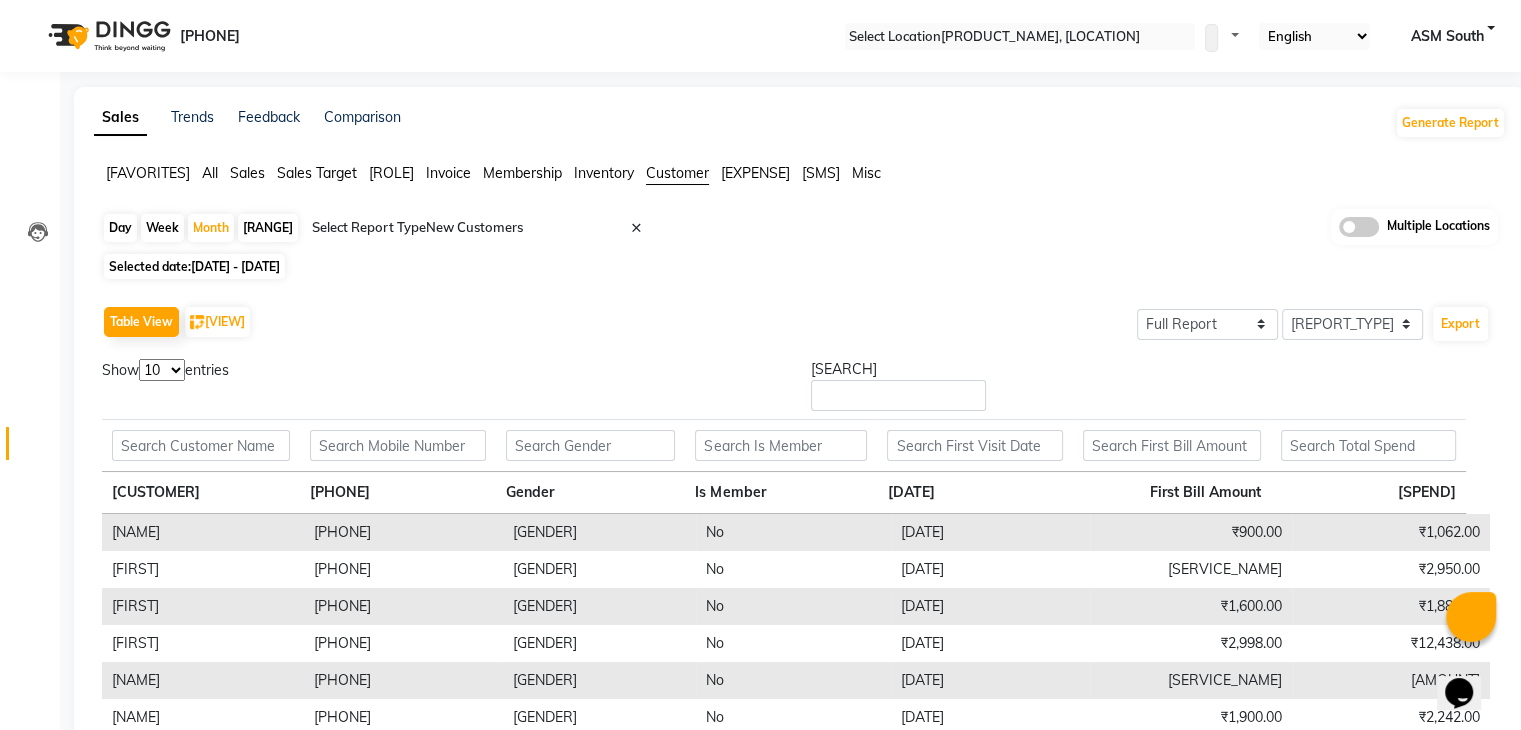 click on "[NUMBER] [NUMBER] [NUMBER] [NUMBER]" at bounding box center (162, 370) 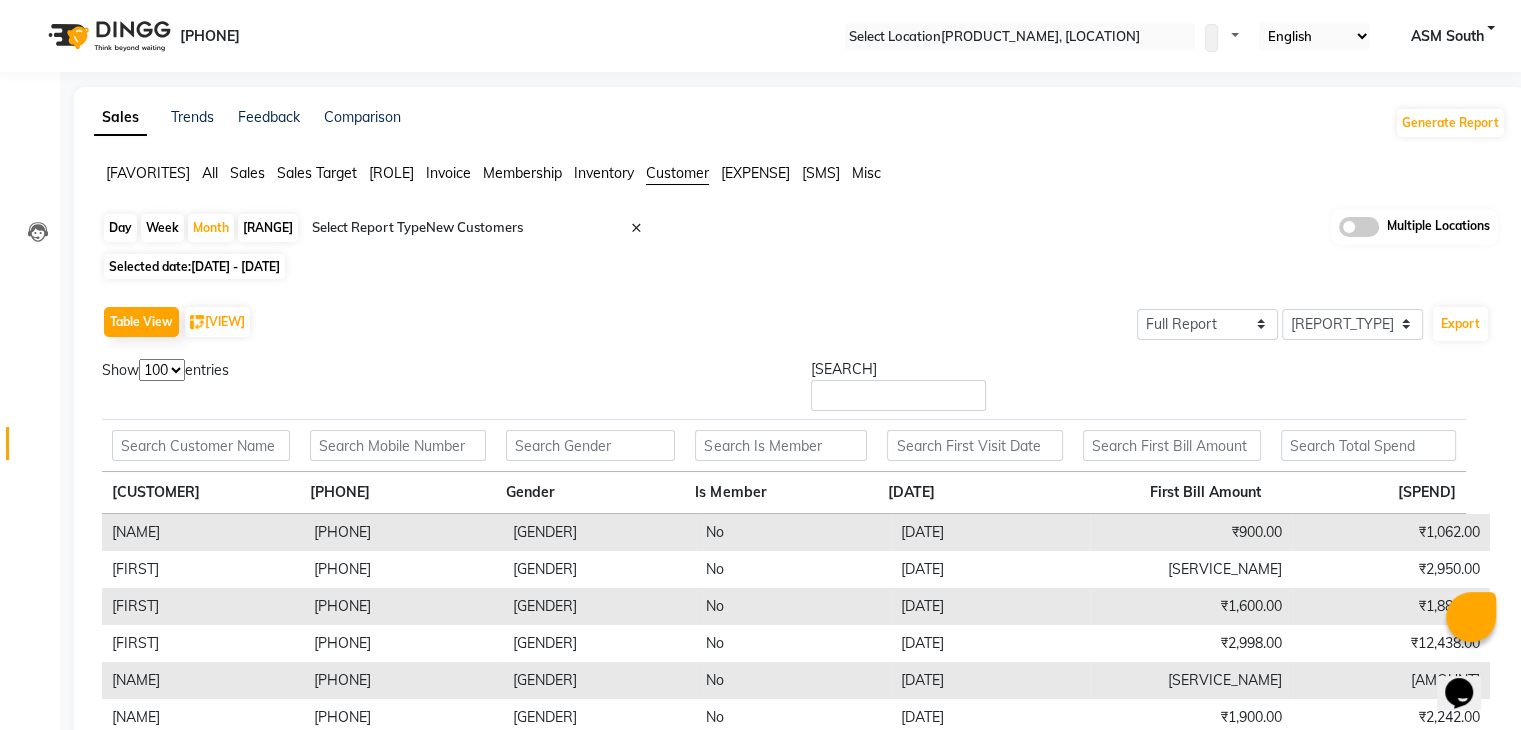 click on "[NUMBER] [NUMBER] [NUMBER] [NUMBER]" at bounding box center [162, 370] 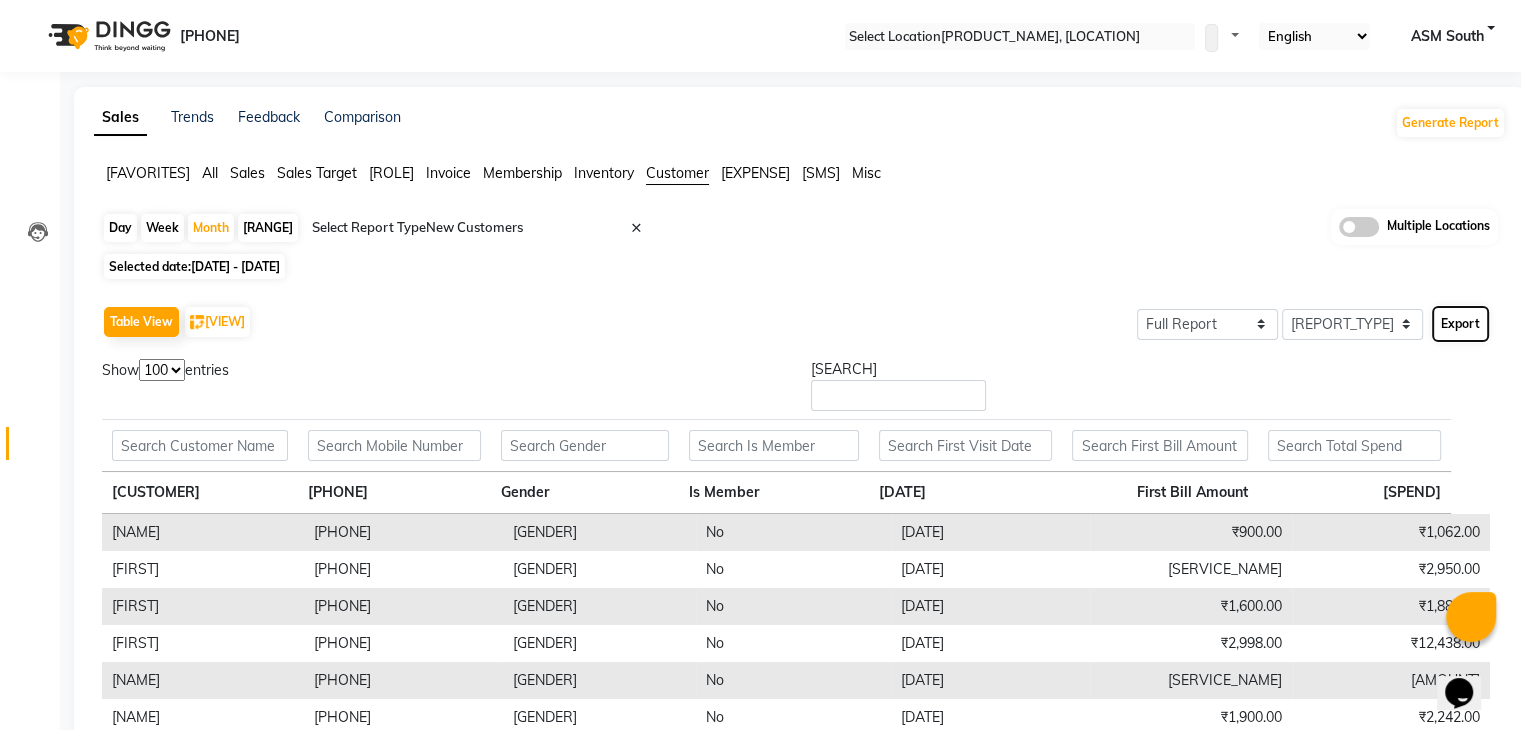 click on "Export" at bounding box center [1460, 324] 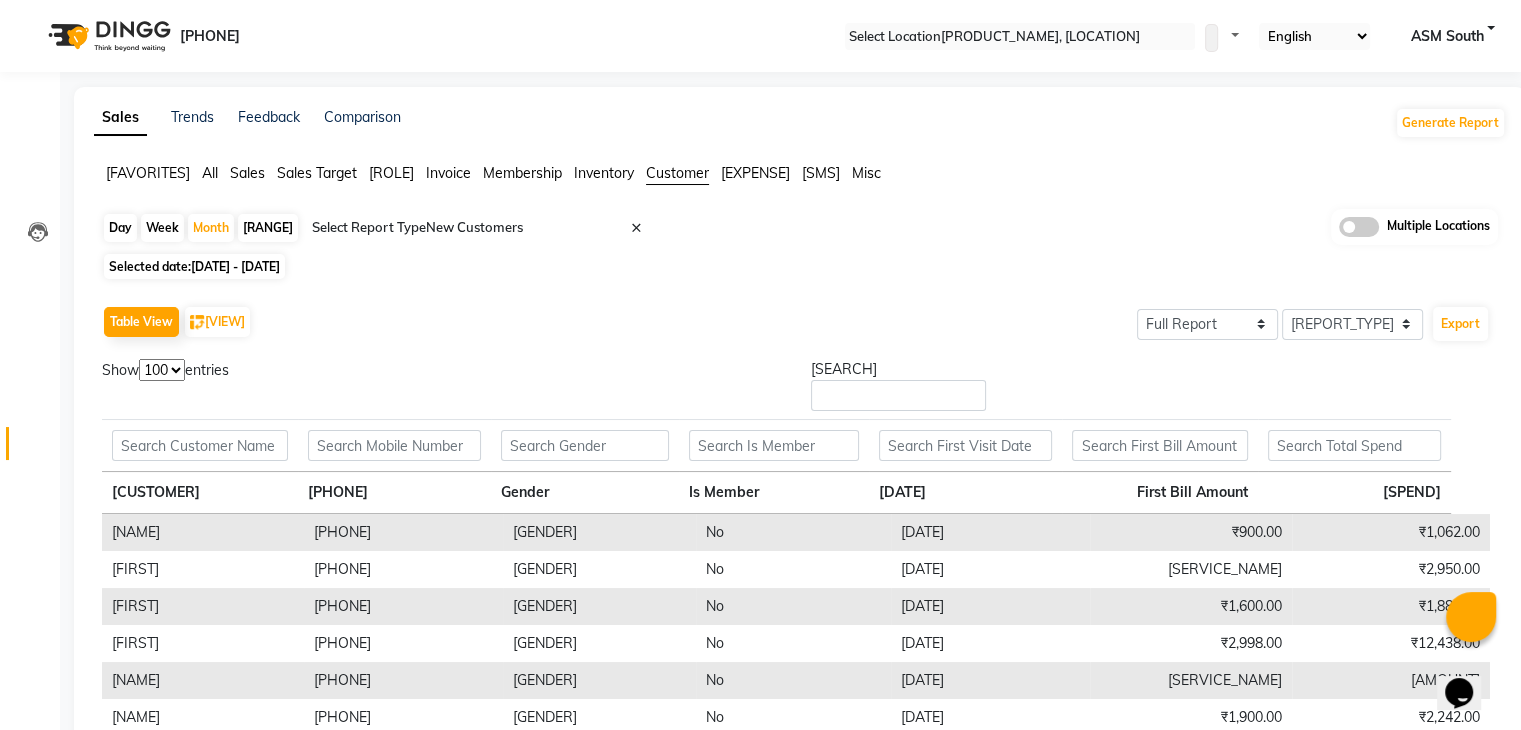 click on "Sales" at bounding box center (148, 173) 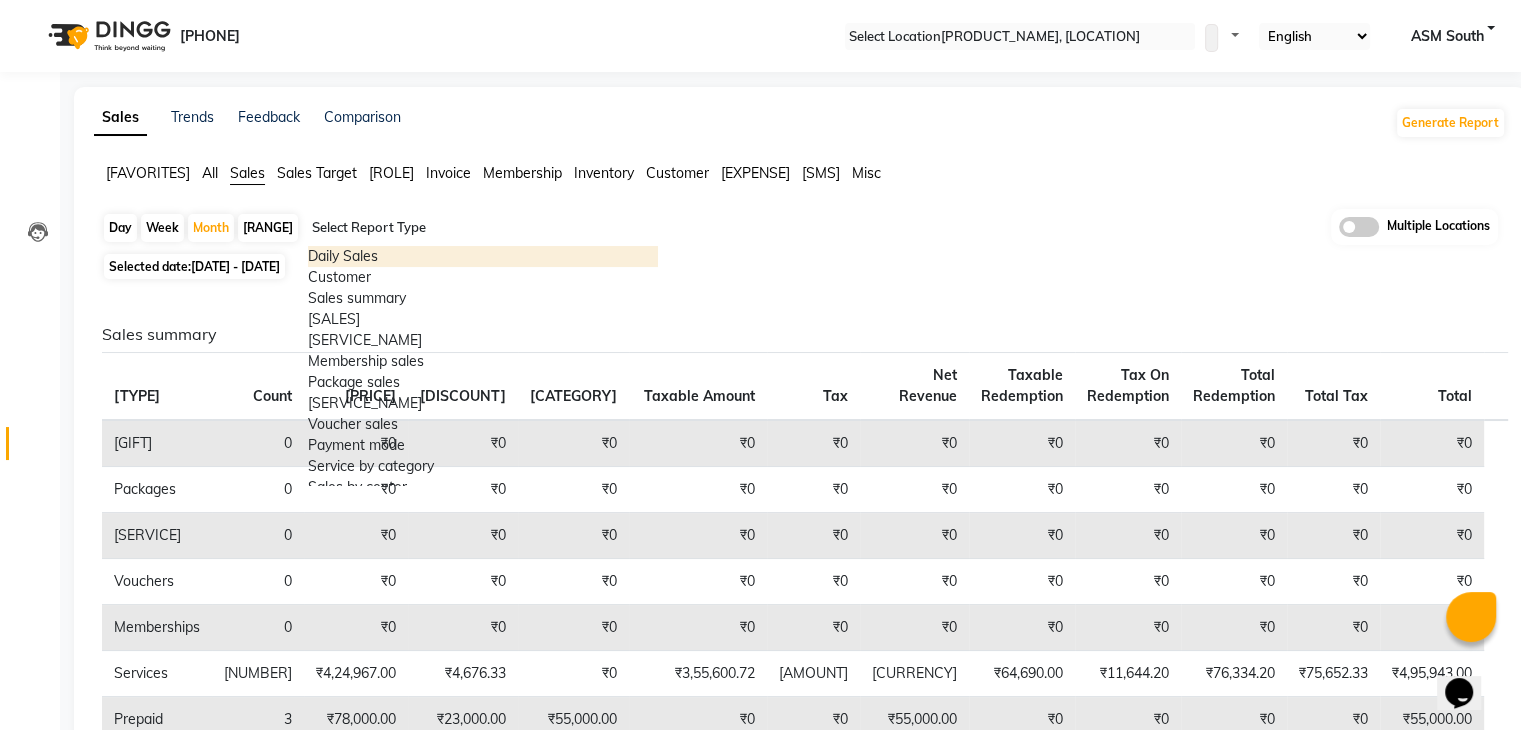 click at bounding box center (483, 228) 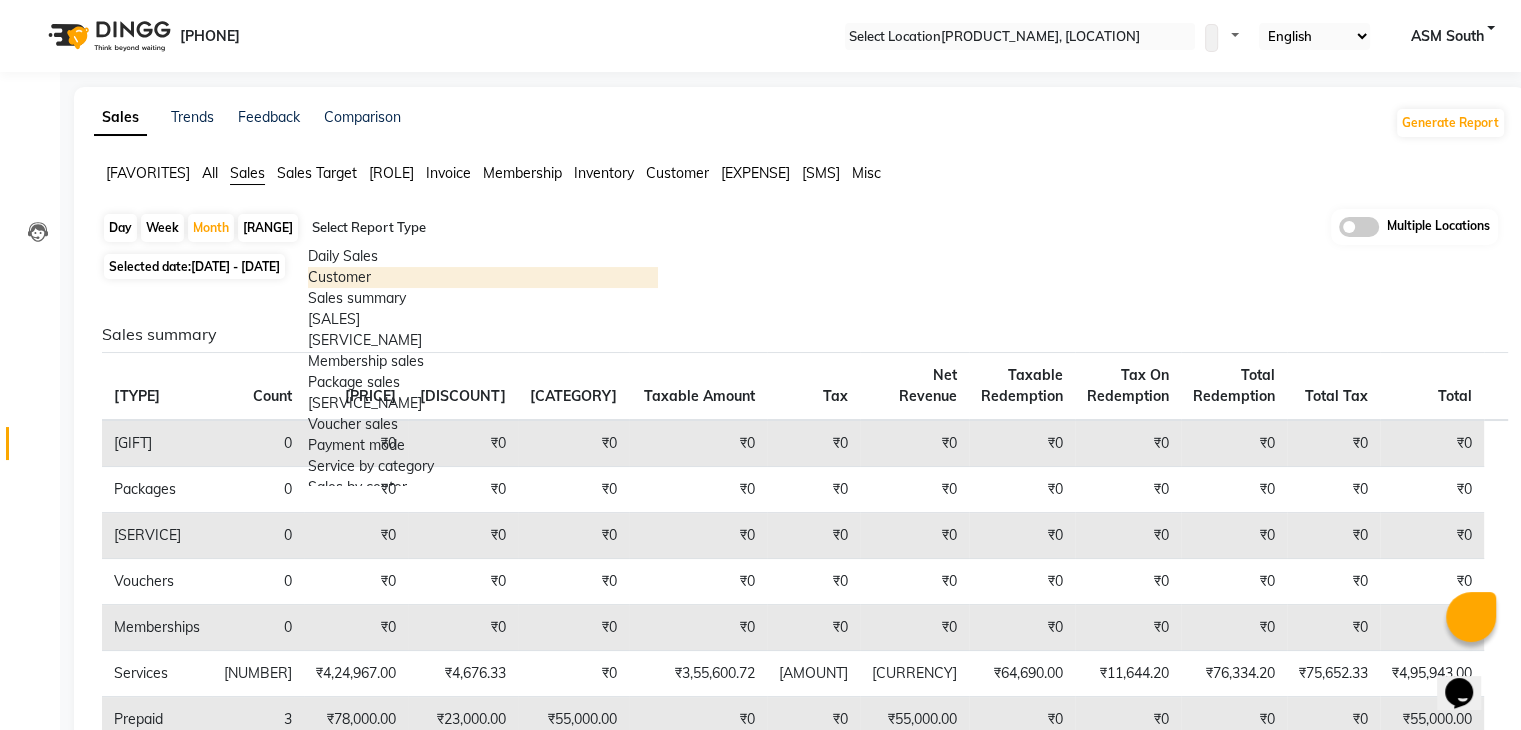 click on "Customer" at bounding box center (483, 277) 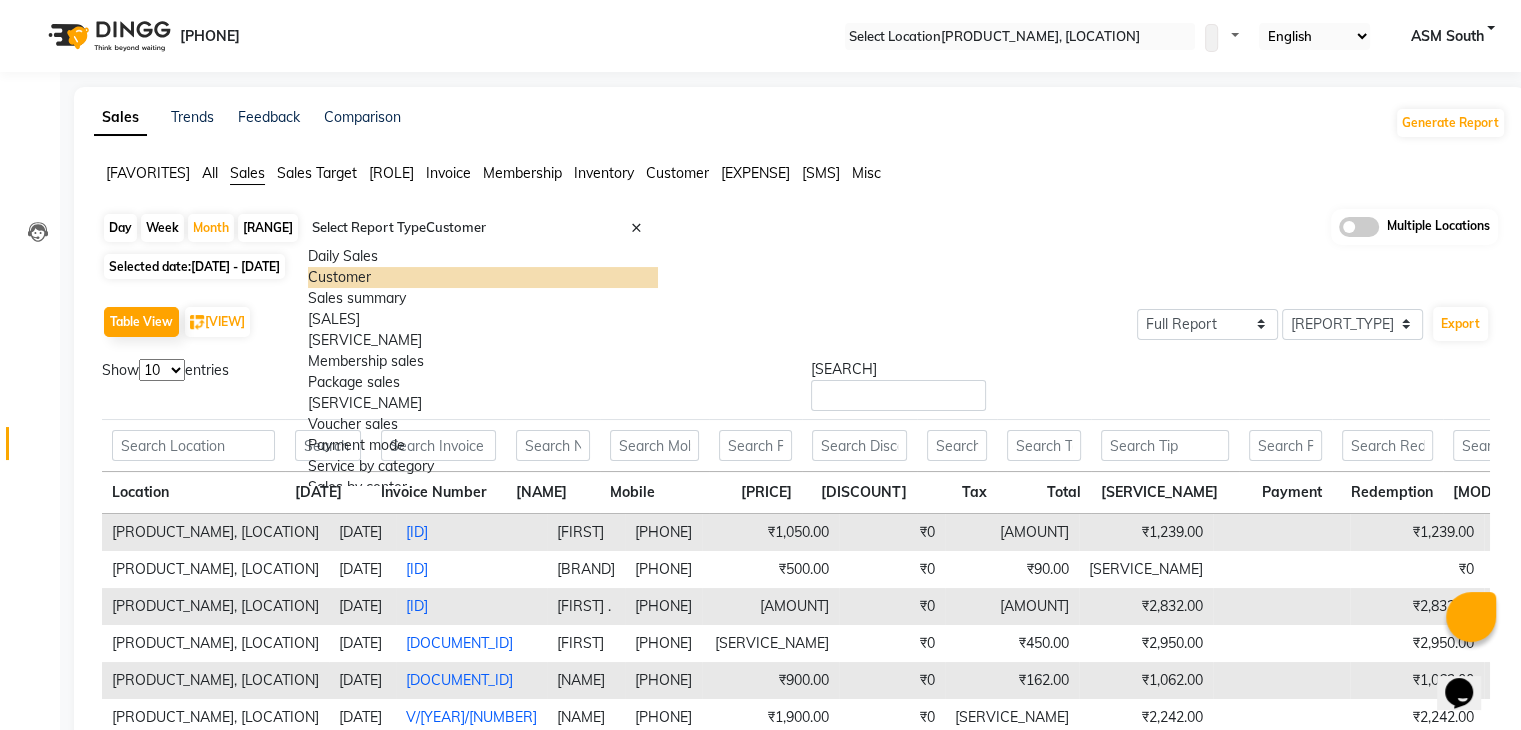 click at bounding box center (483, 228) 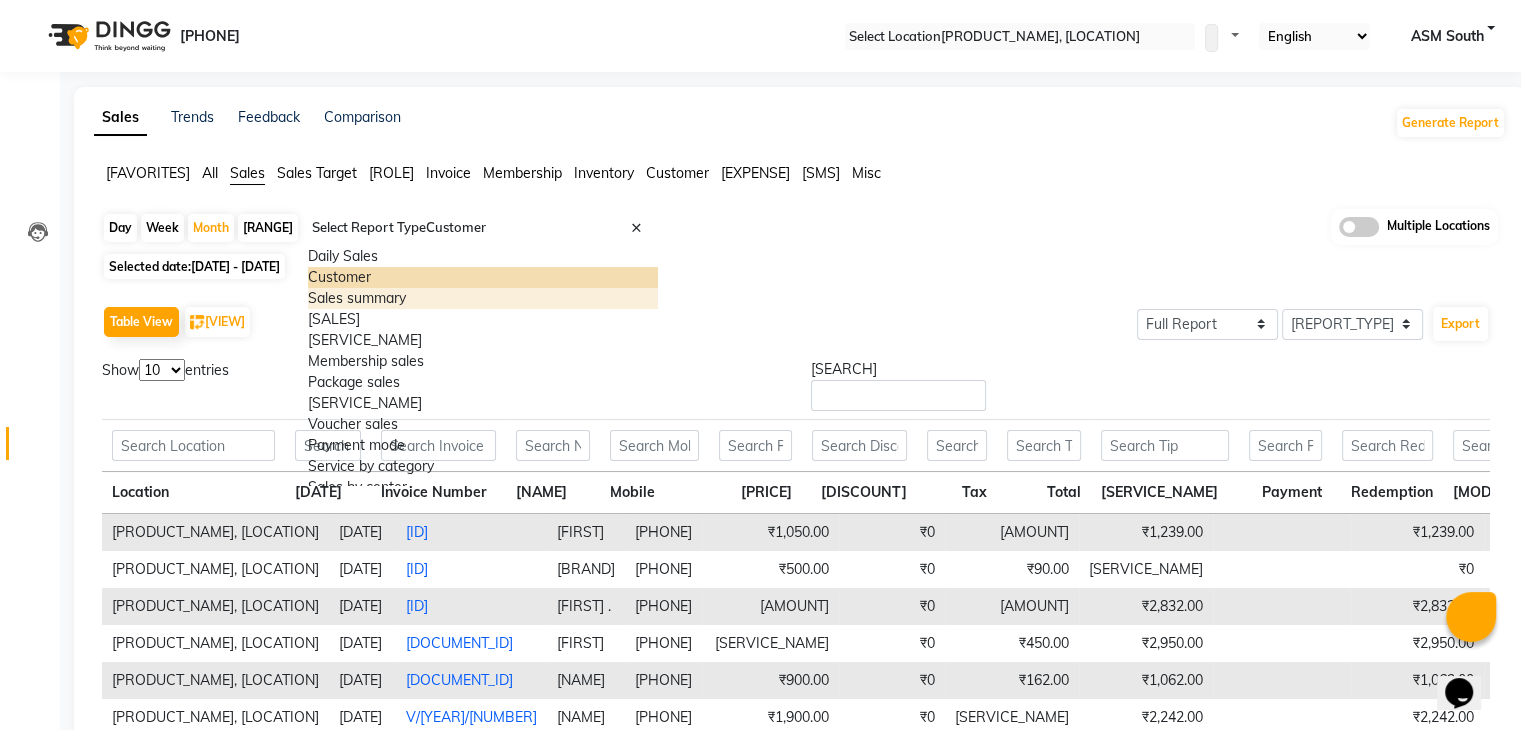 click on "Sales summary" at bounding box center [483, 298] 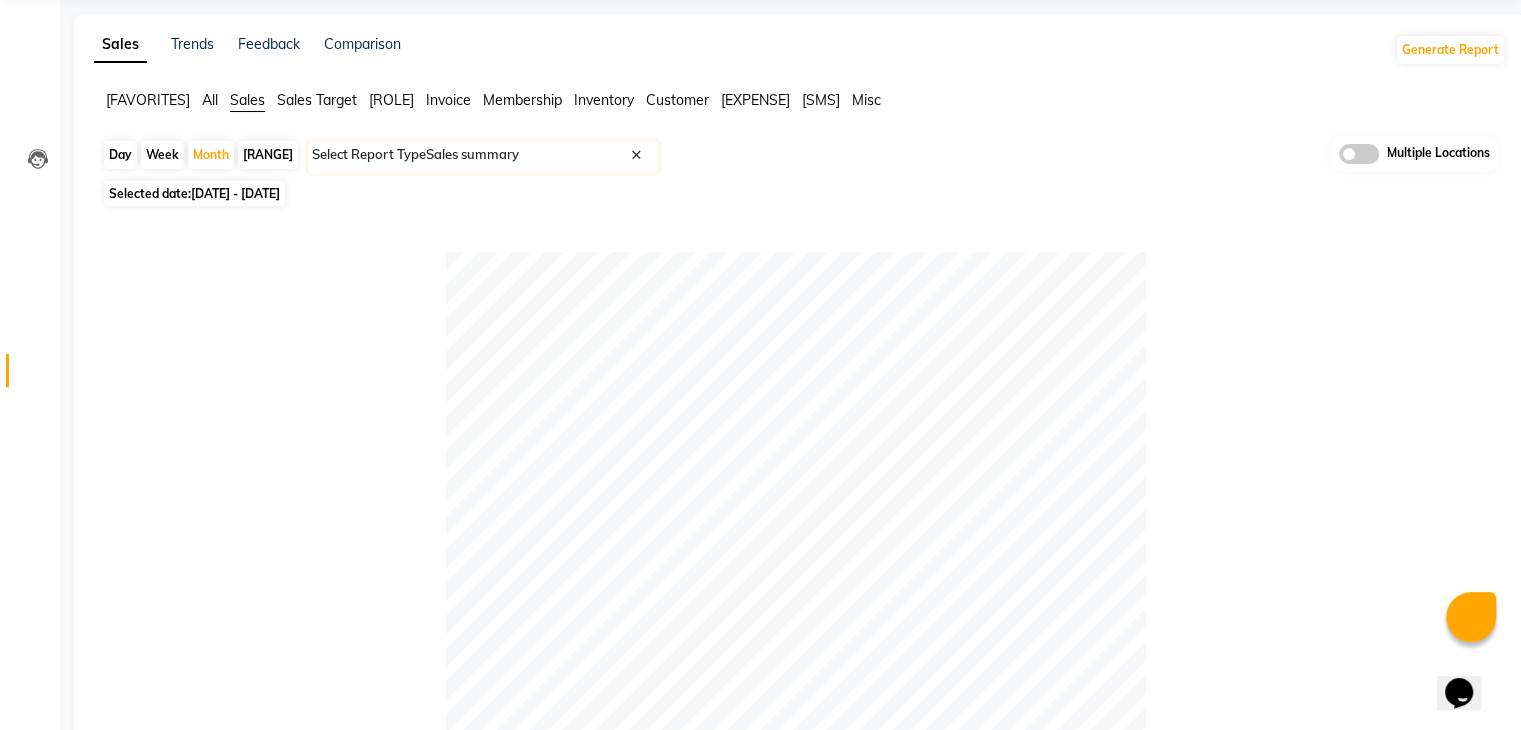 scroll, scrollTop: 0, scrollLeft: 0, axis: both 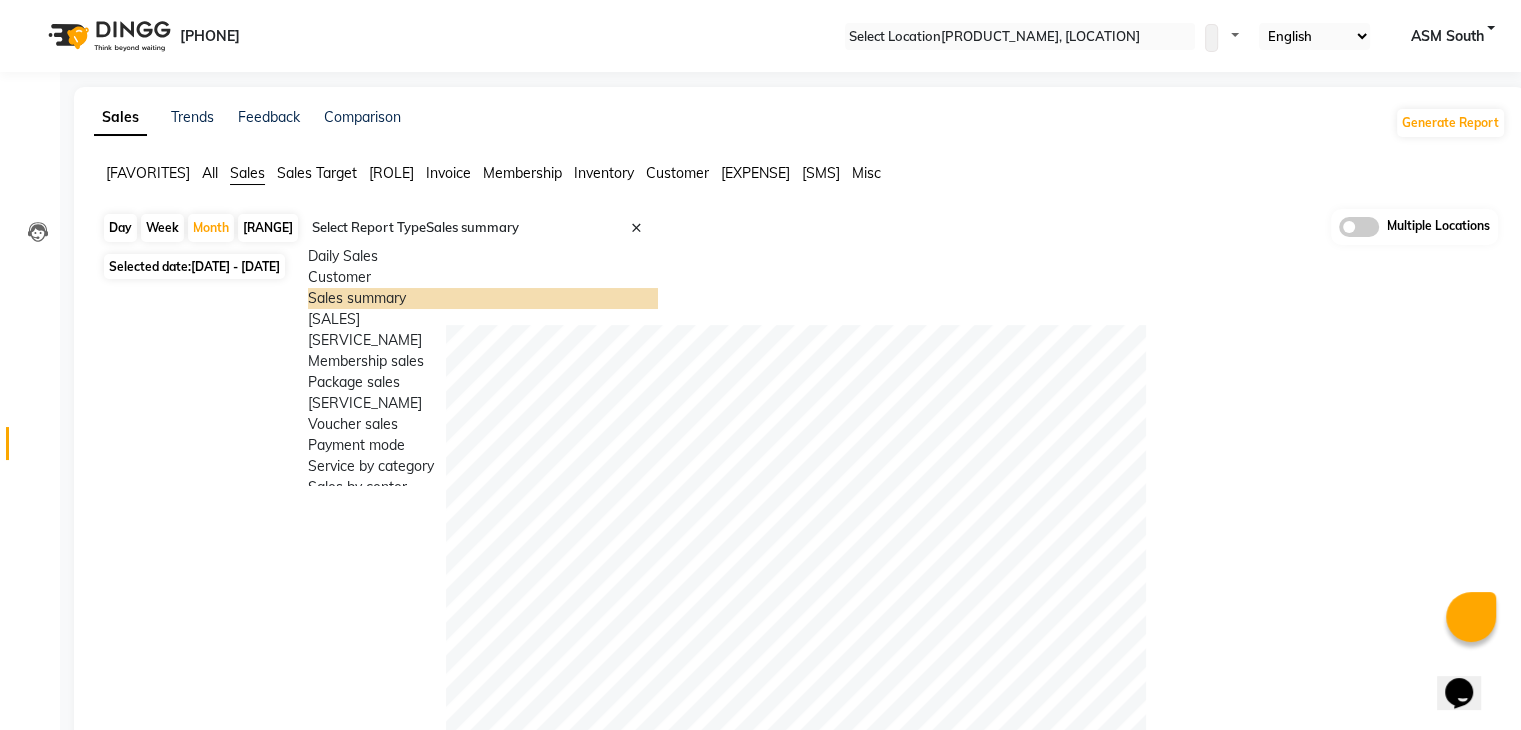 click at bounding box center (483, 228) 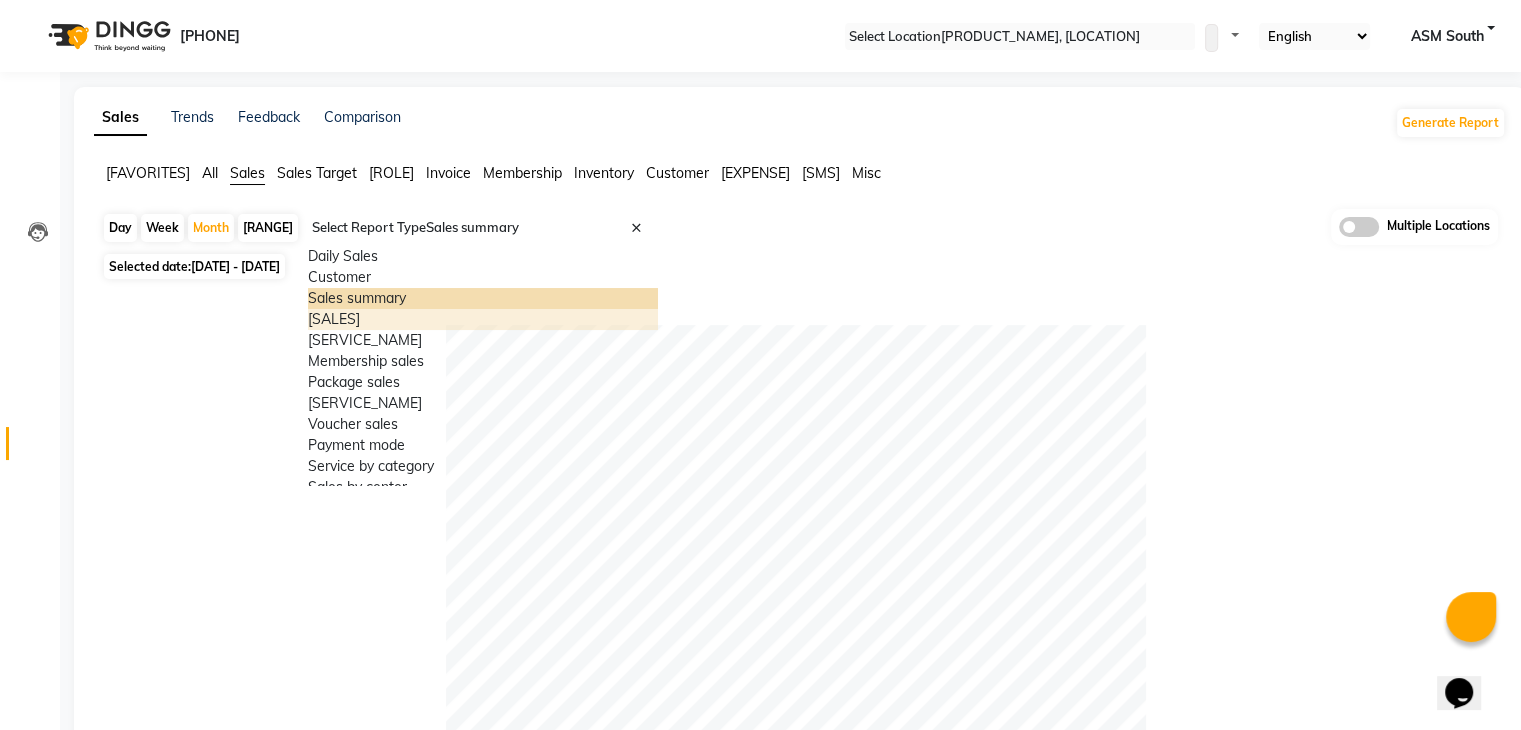 click on "[SALES]" at bounding box center [483, 319] 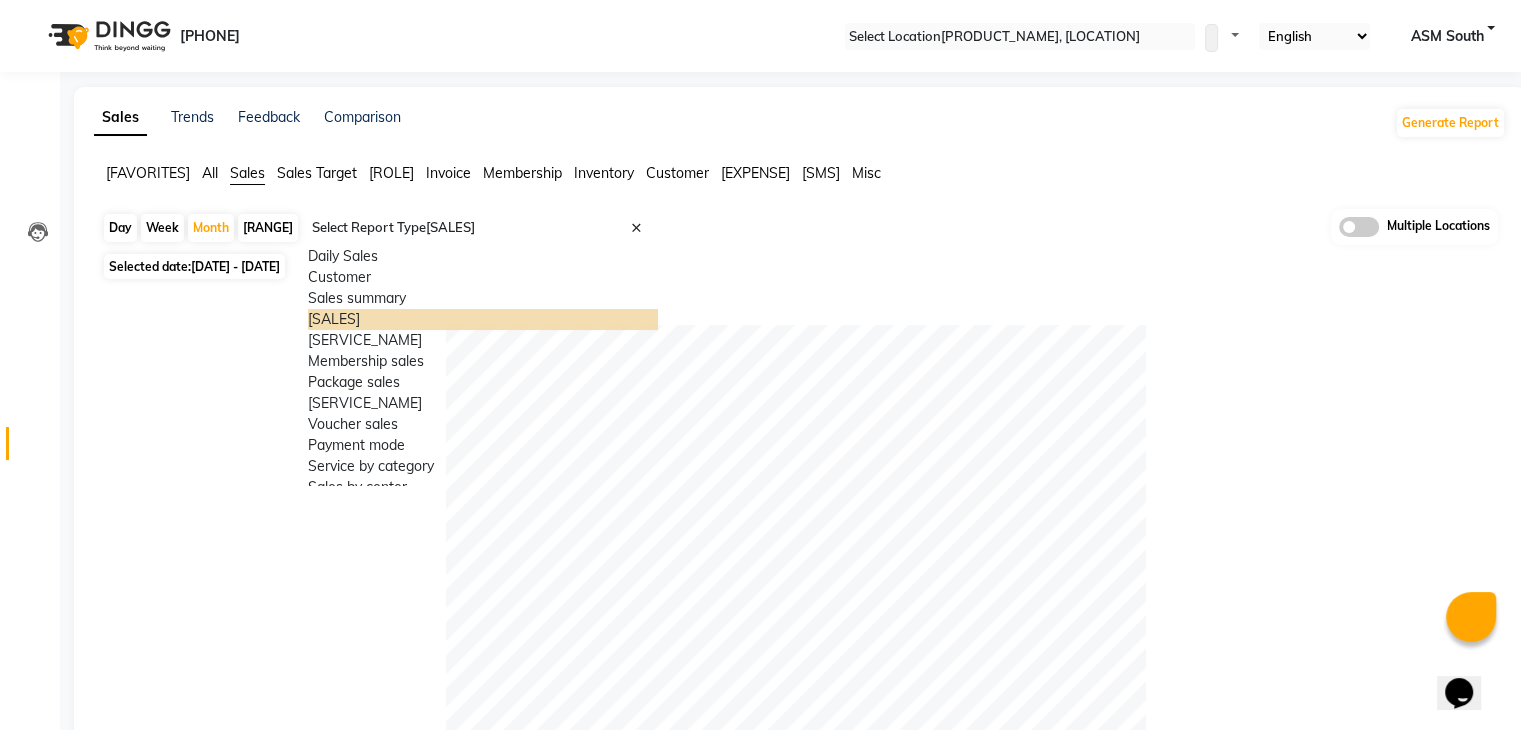click at bounding box center [483, 228] 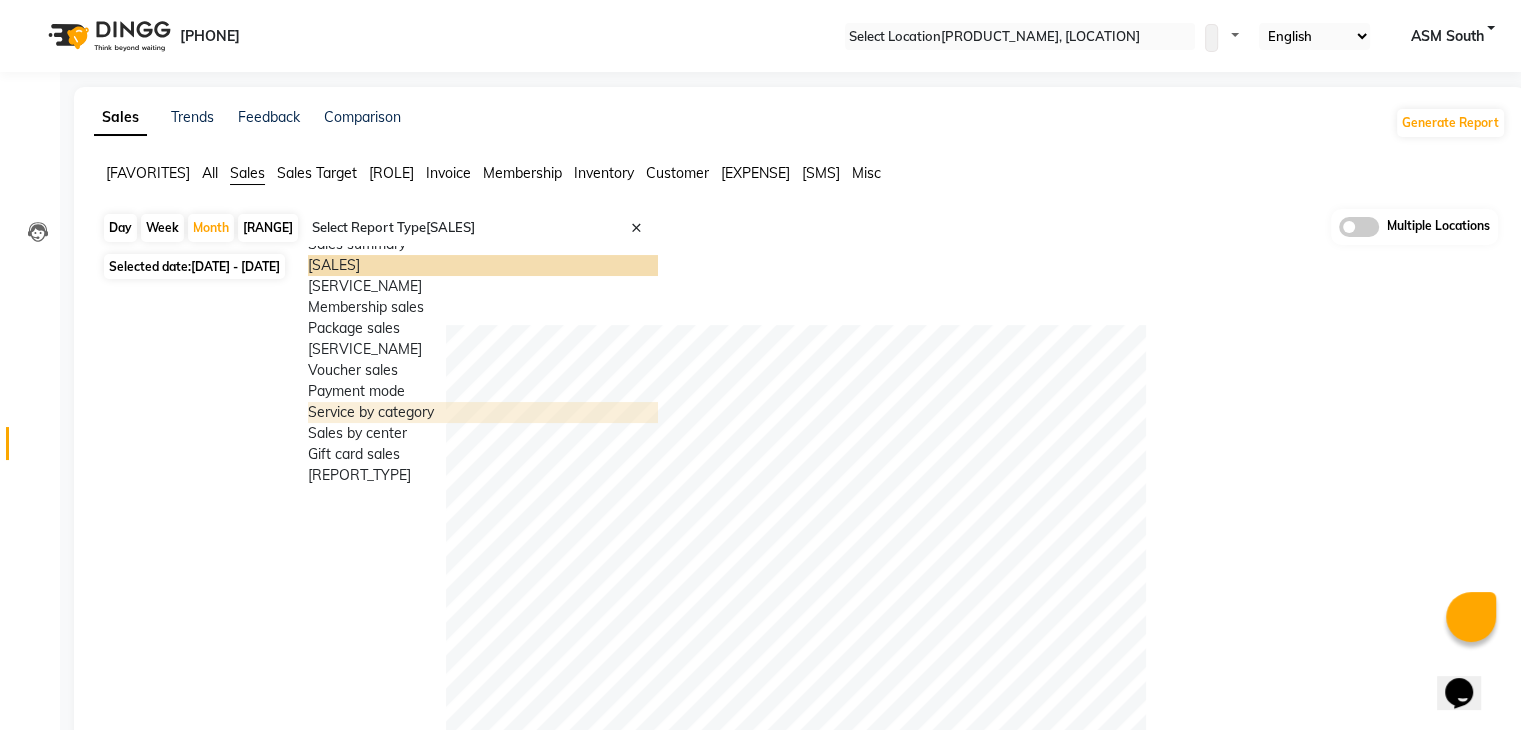 scroll, scrollTop: 240, scrollLeft: 0, axis: vertical 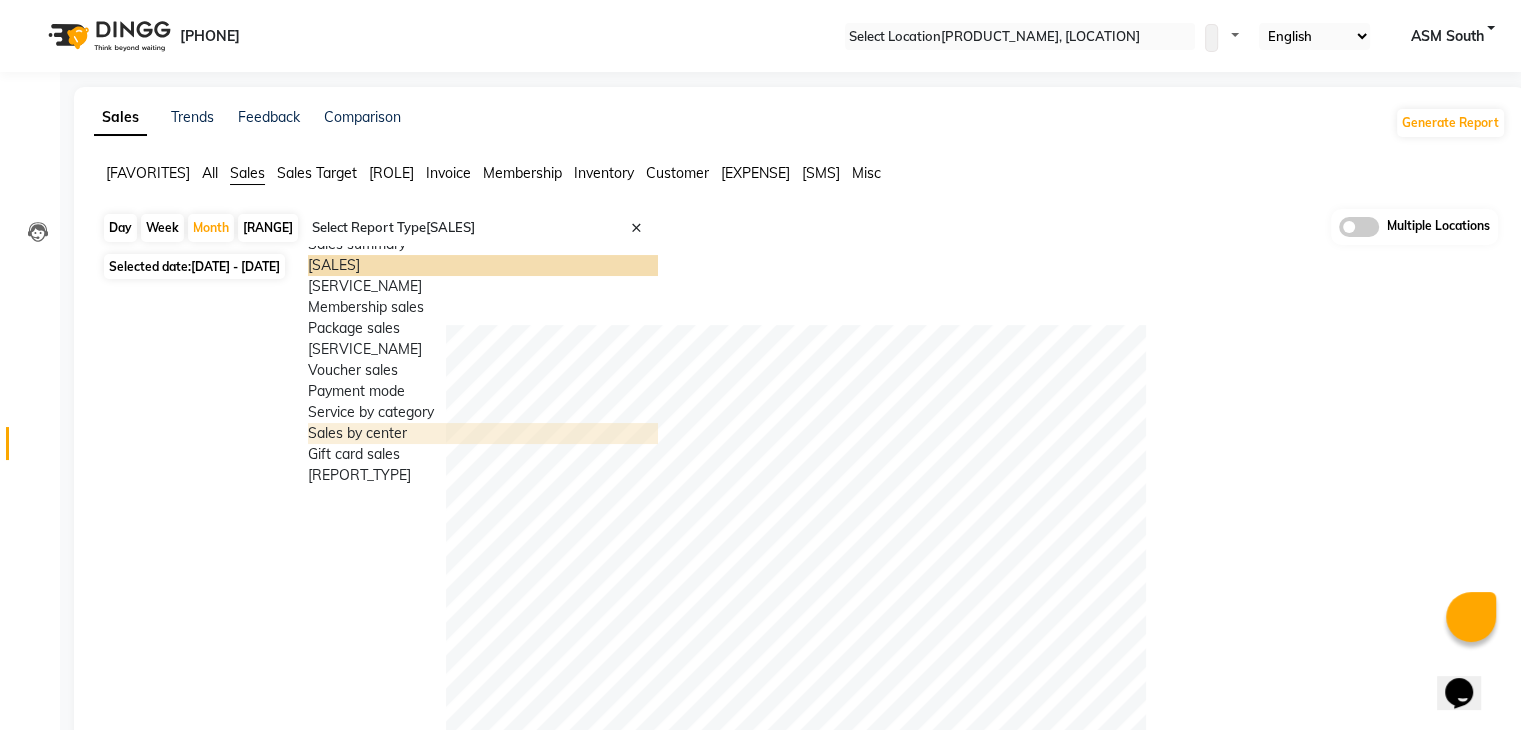 click on "Service by category" at bounding box center [483, 412] 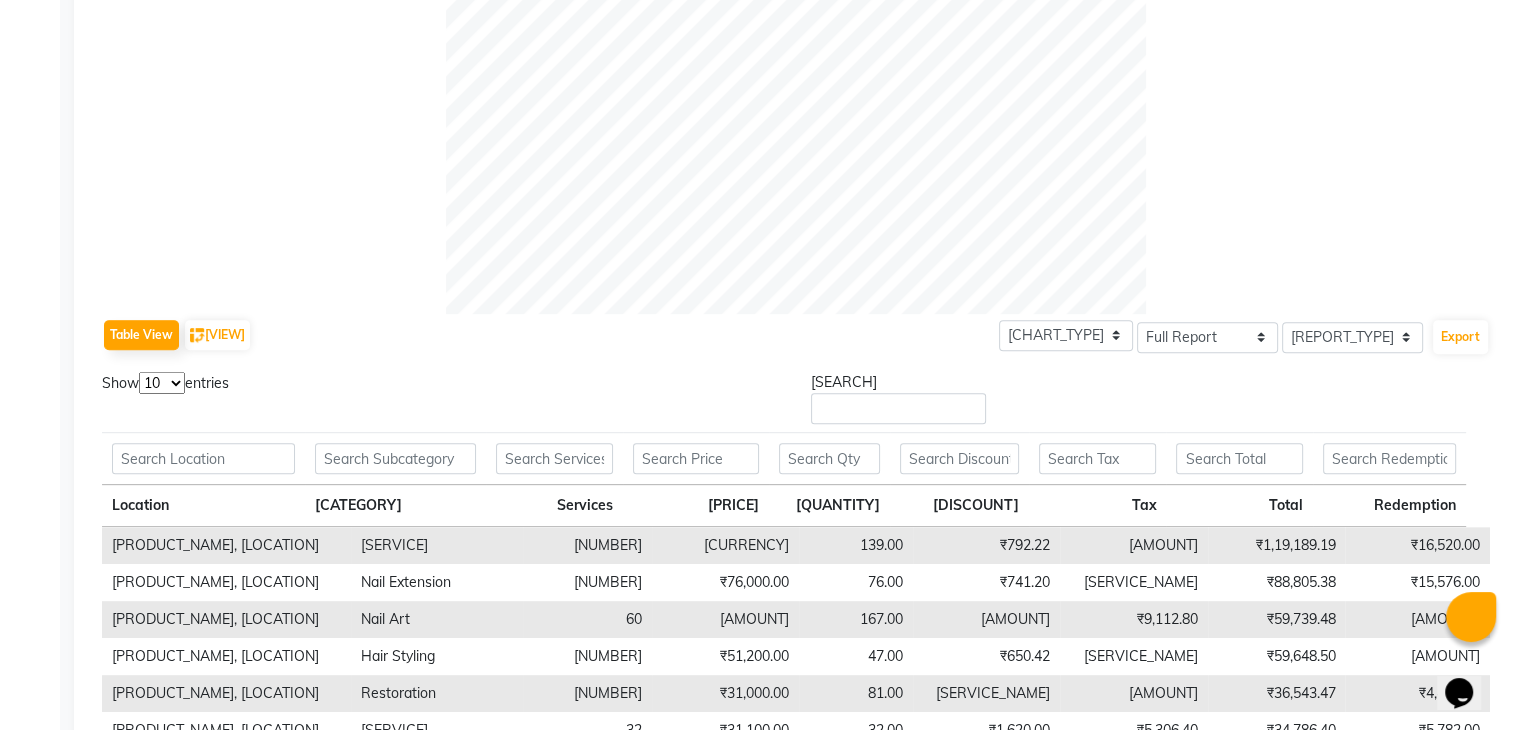 scroll, scrollTop: 991, scrollLeft: 0, axis: vertical 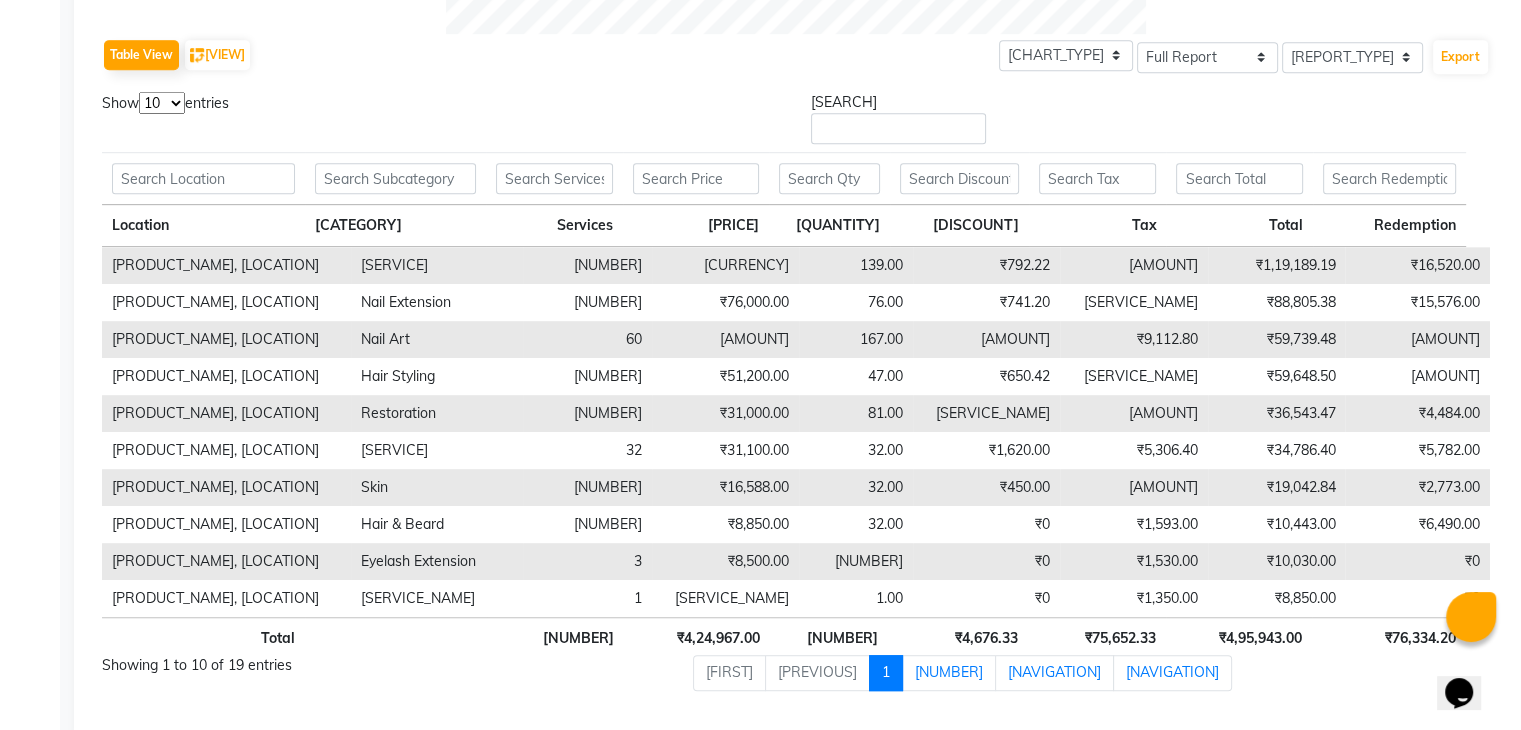 click on "[NUMBER] [NUMBER] [NUMBER] [NUMBER]" at bounding box center (162, 103) 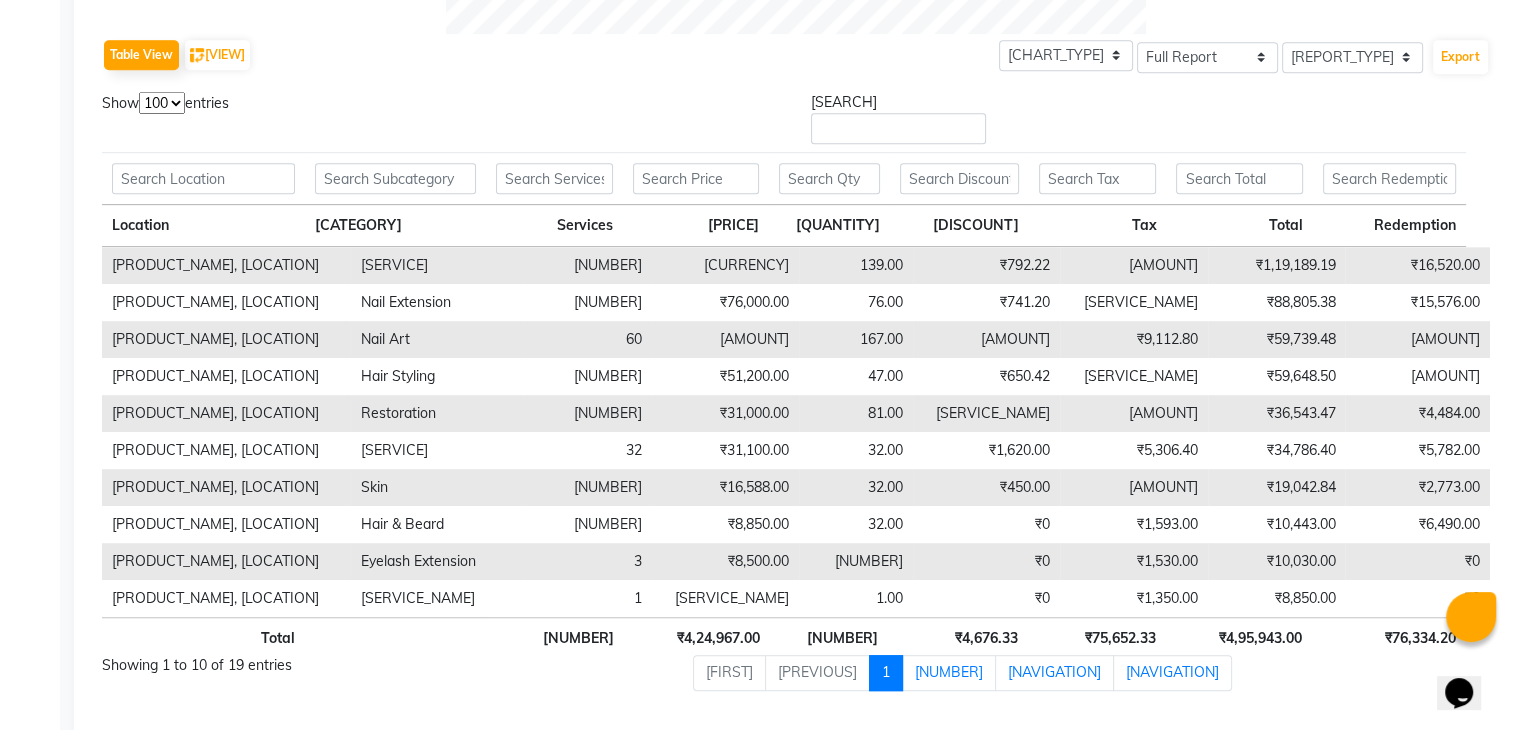 click on "[NUMBER] [NUMBER] [NUMBER] [NUMBER]" at bounding box center (162, 103) 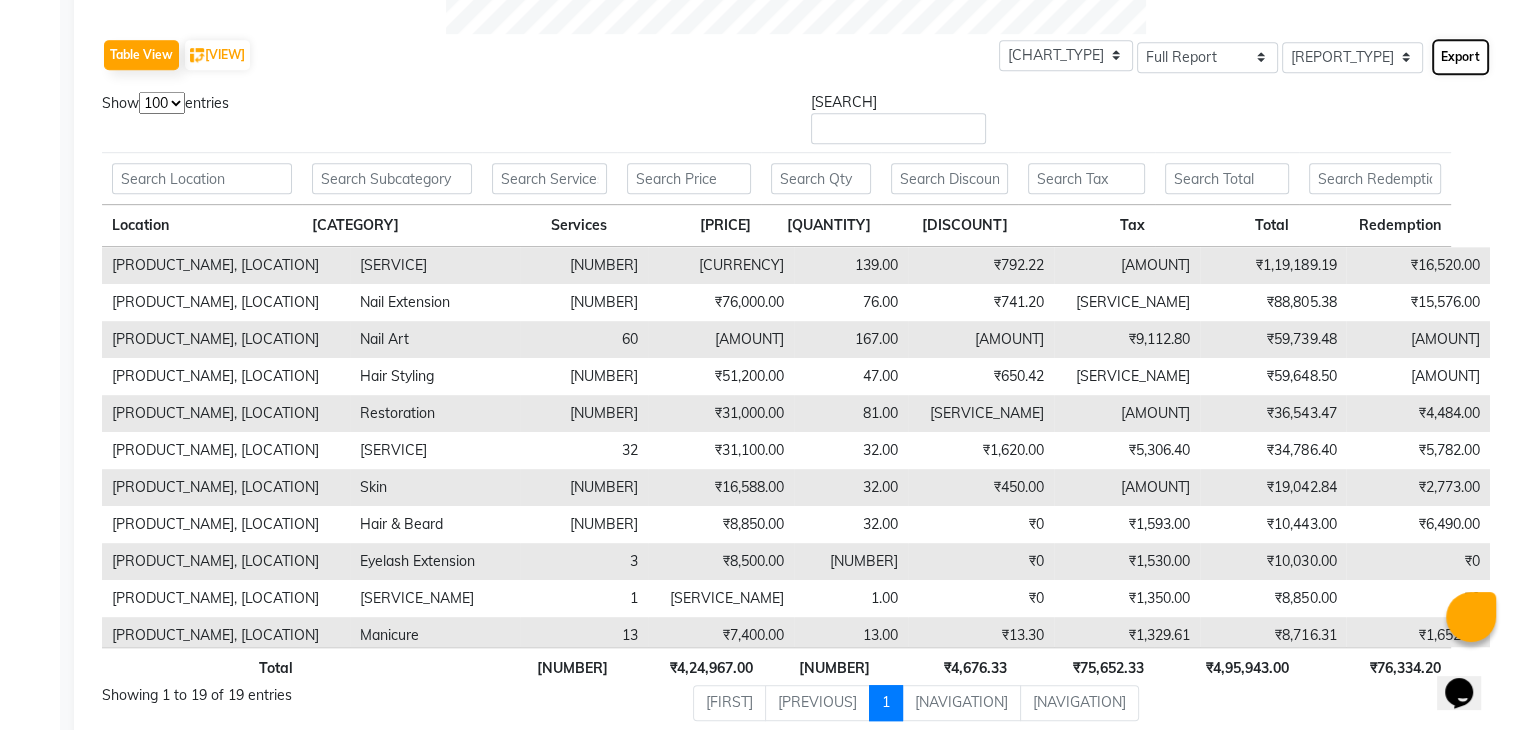 click on "Export" at bounding box center (1460, 57) 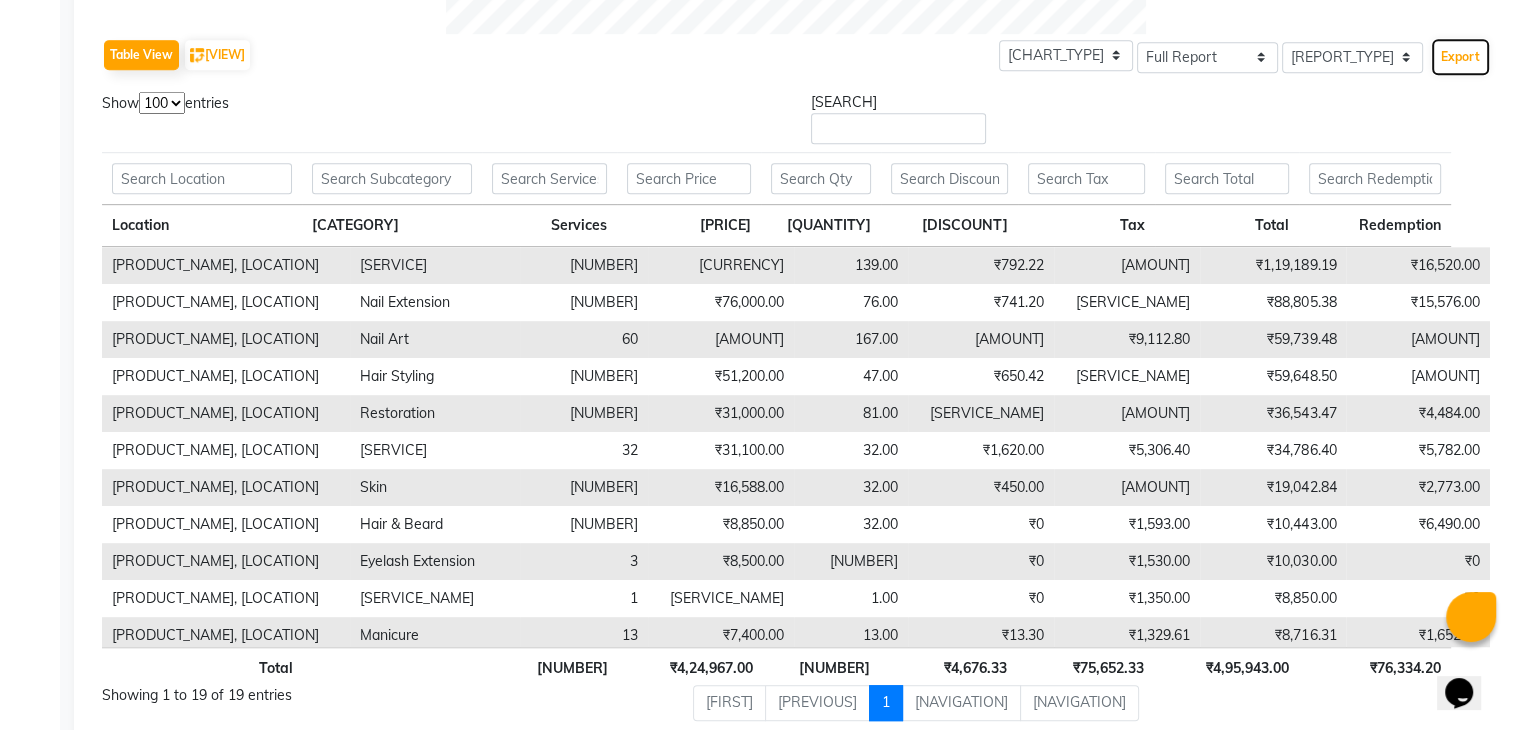 type 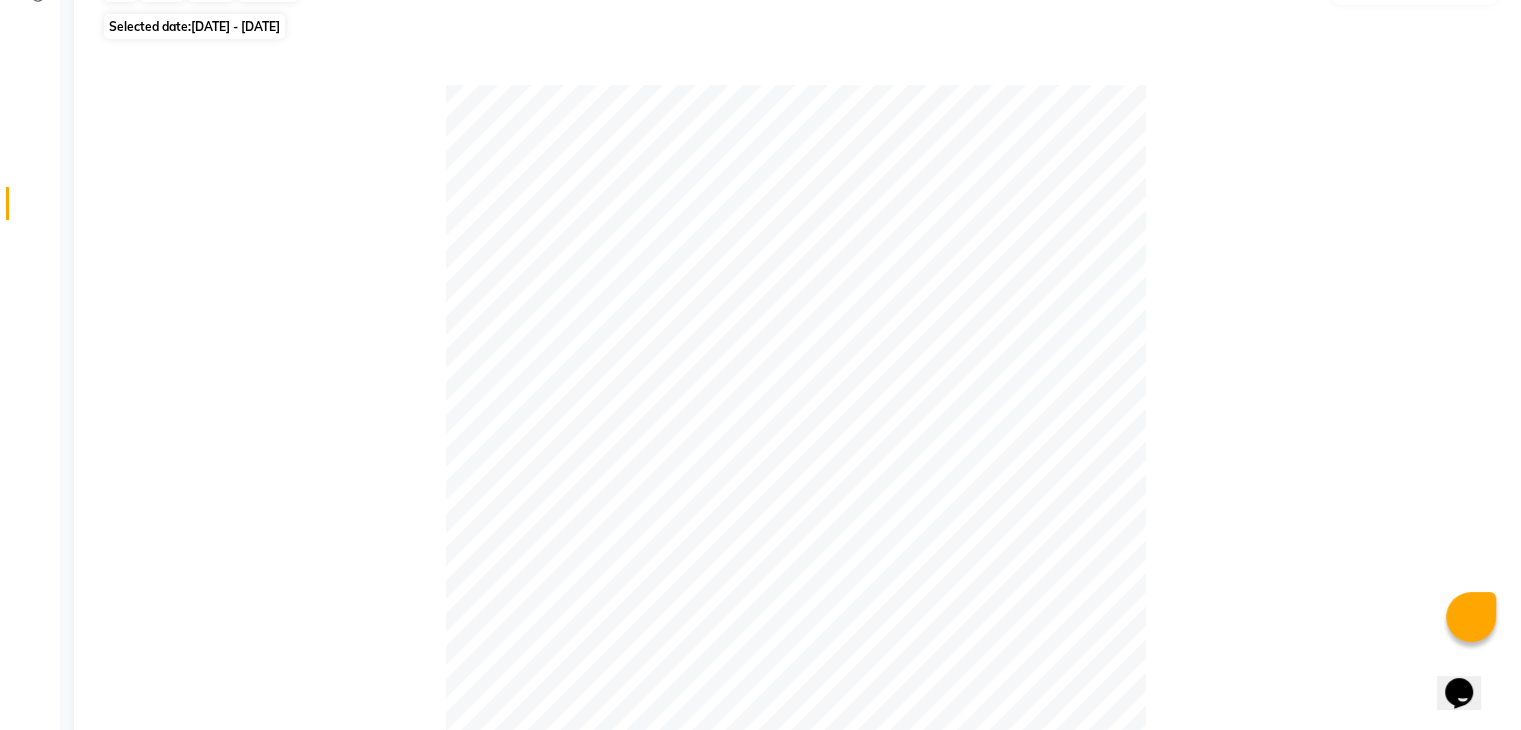 scroll, scrollTop: 0, scrollLeft: 0, axis: both 